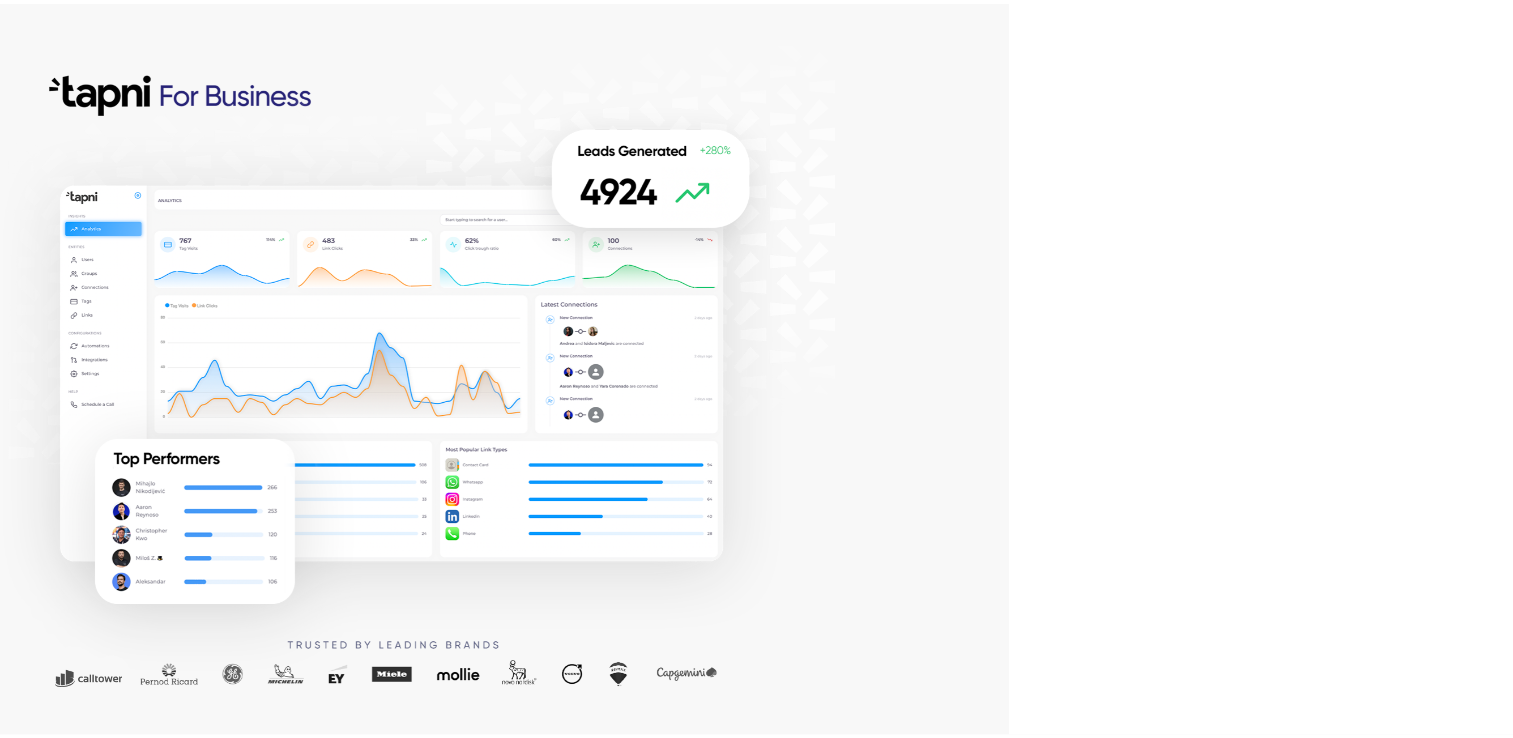 scroll, scrollTop: 0, scrollLeft: 0, axis: both 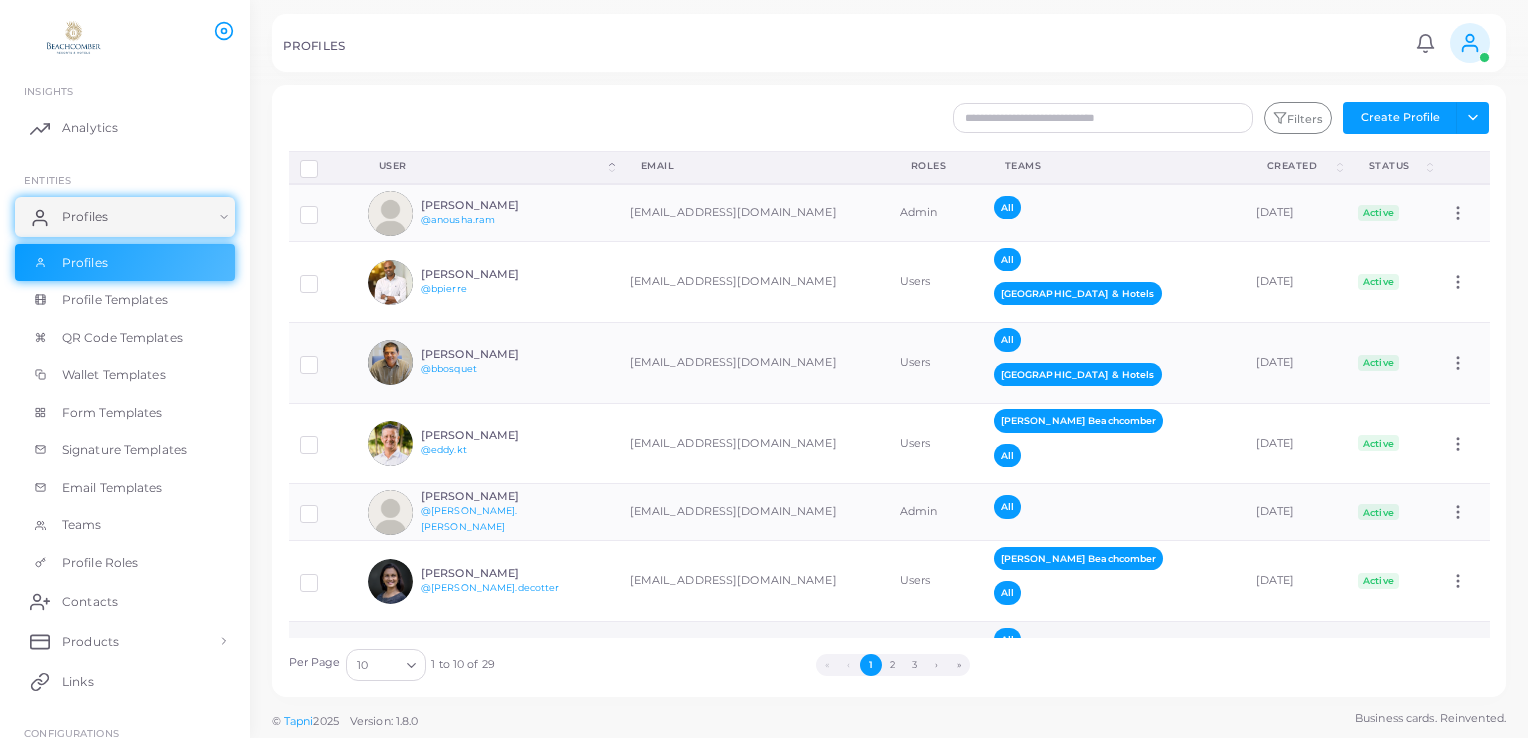click at bounding box center (324, 656) 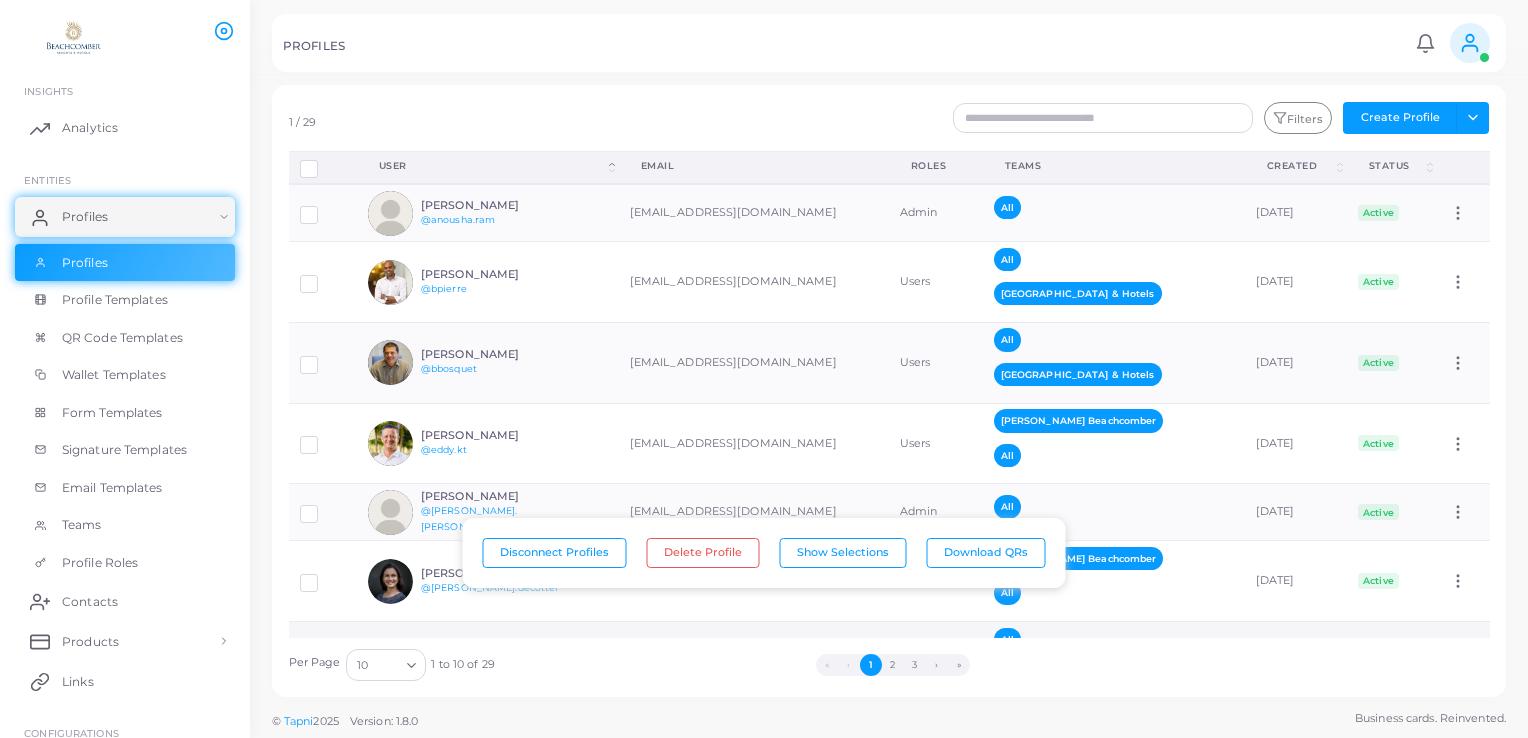 click on "[PERSON_NAME]" at bounding box center [494, 645] 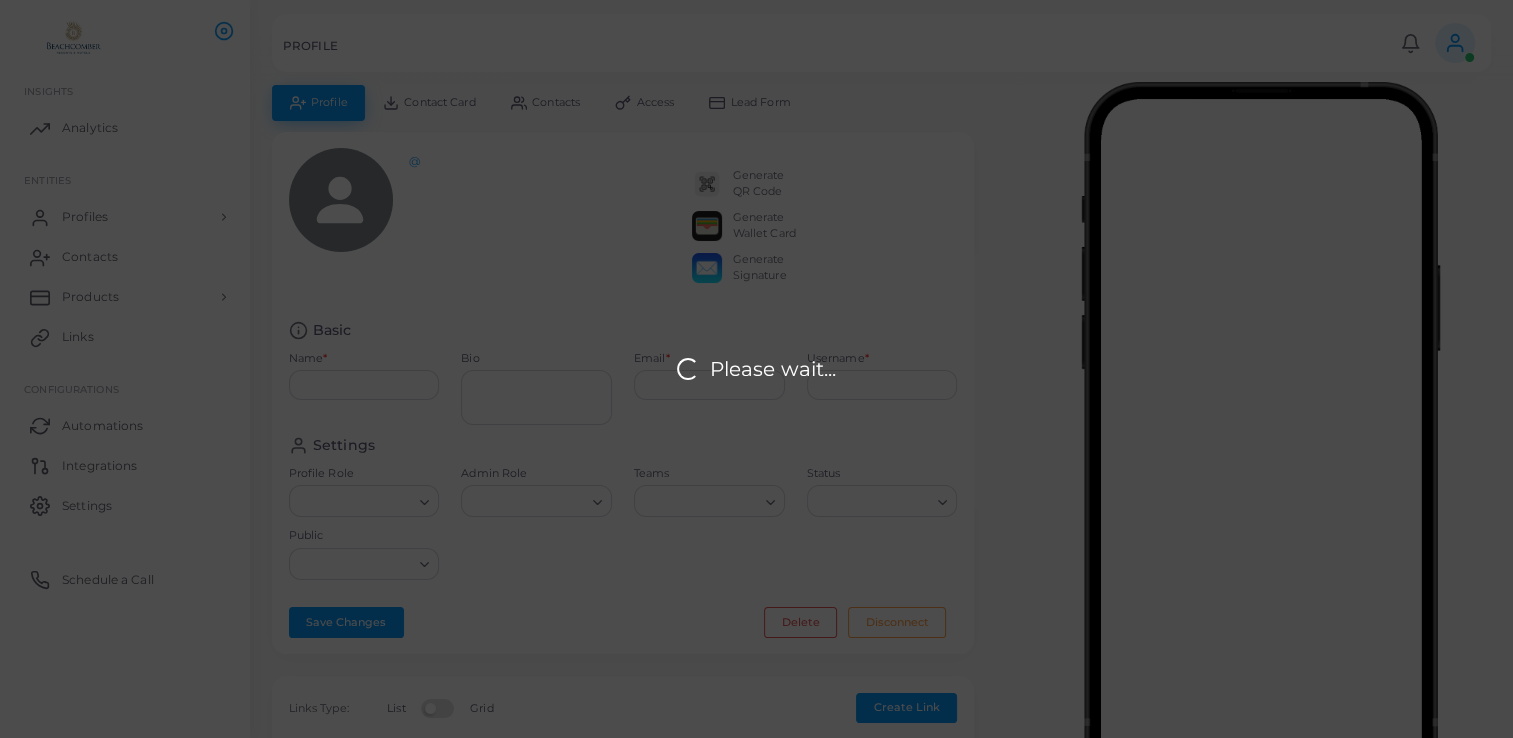 type on "**********" 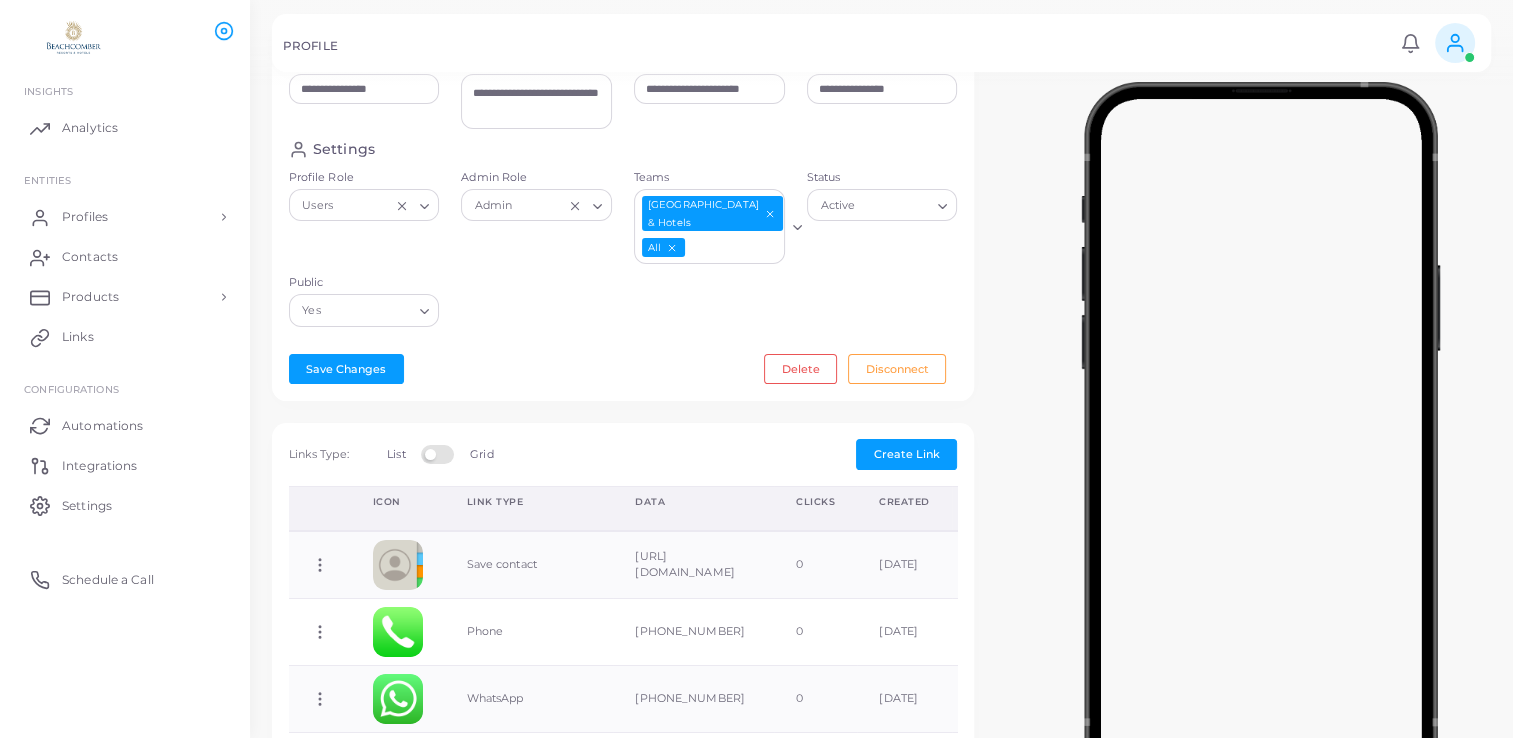 scroll, scrollTop: 300, scrollLeft: 0, axis: vertical 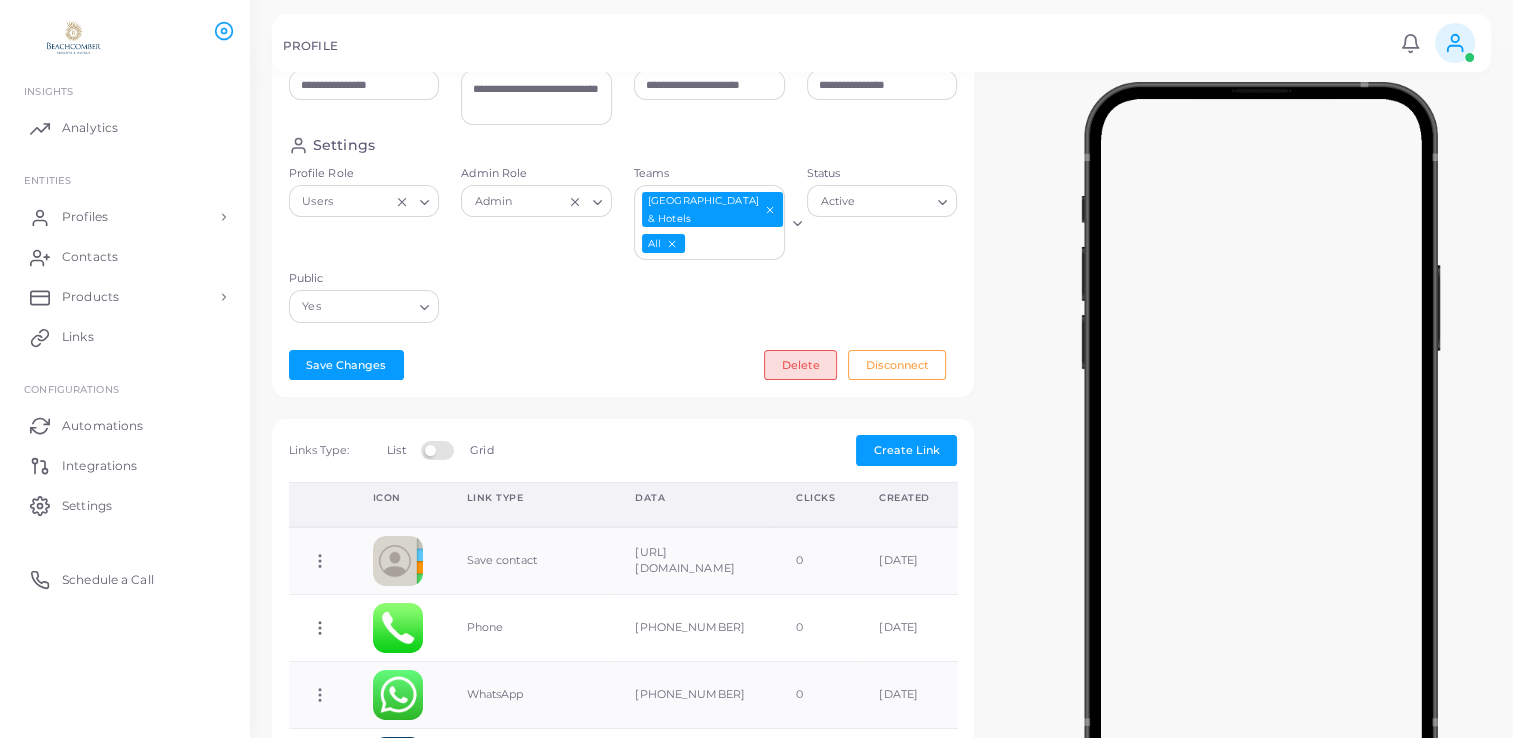 click on "Delete" at bounding box center [800, 365] 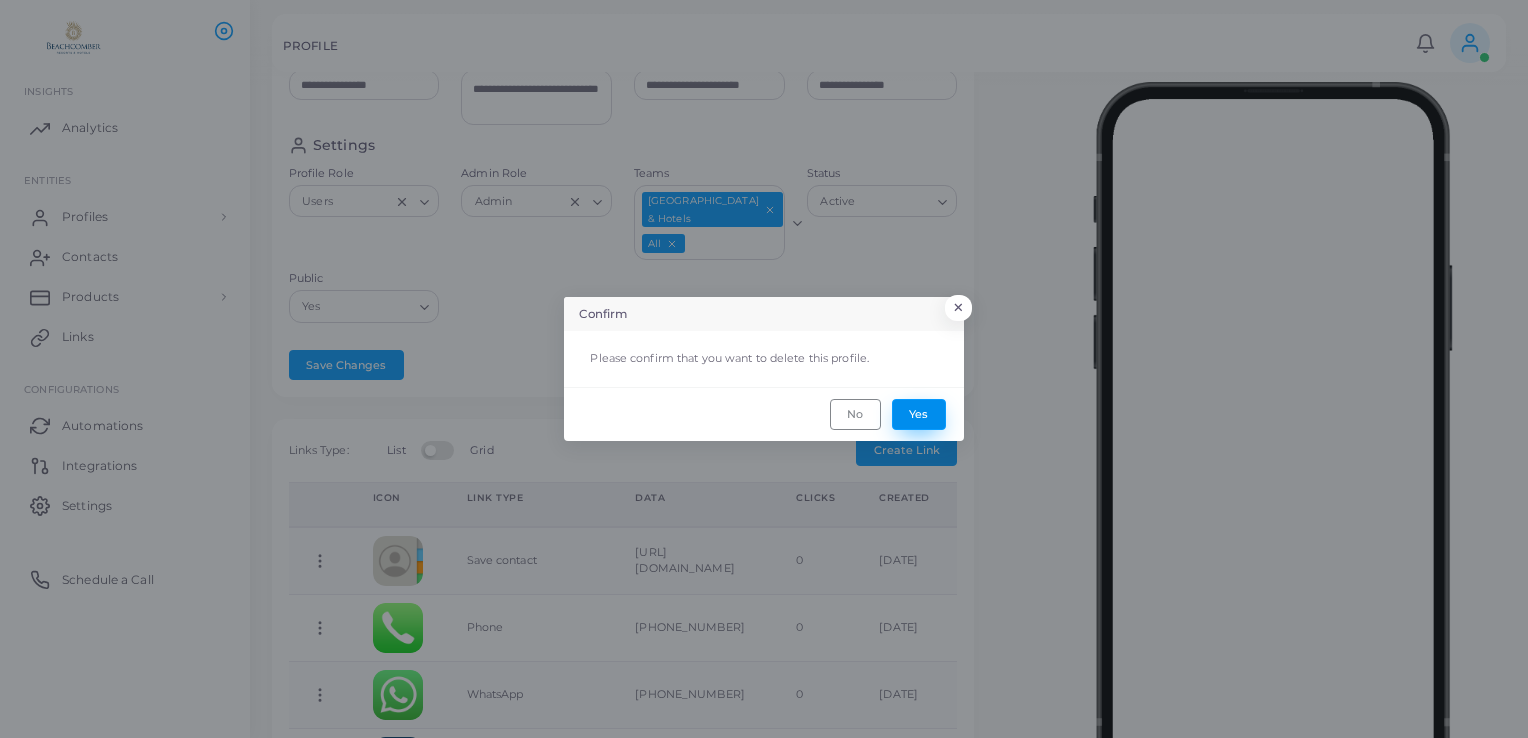click on "Yes" at bounding box center [919, 414] 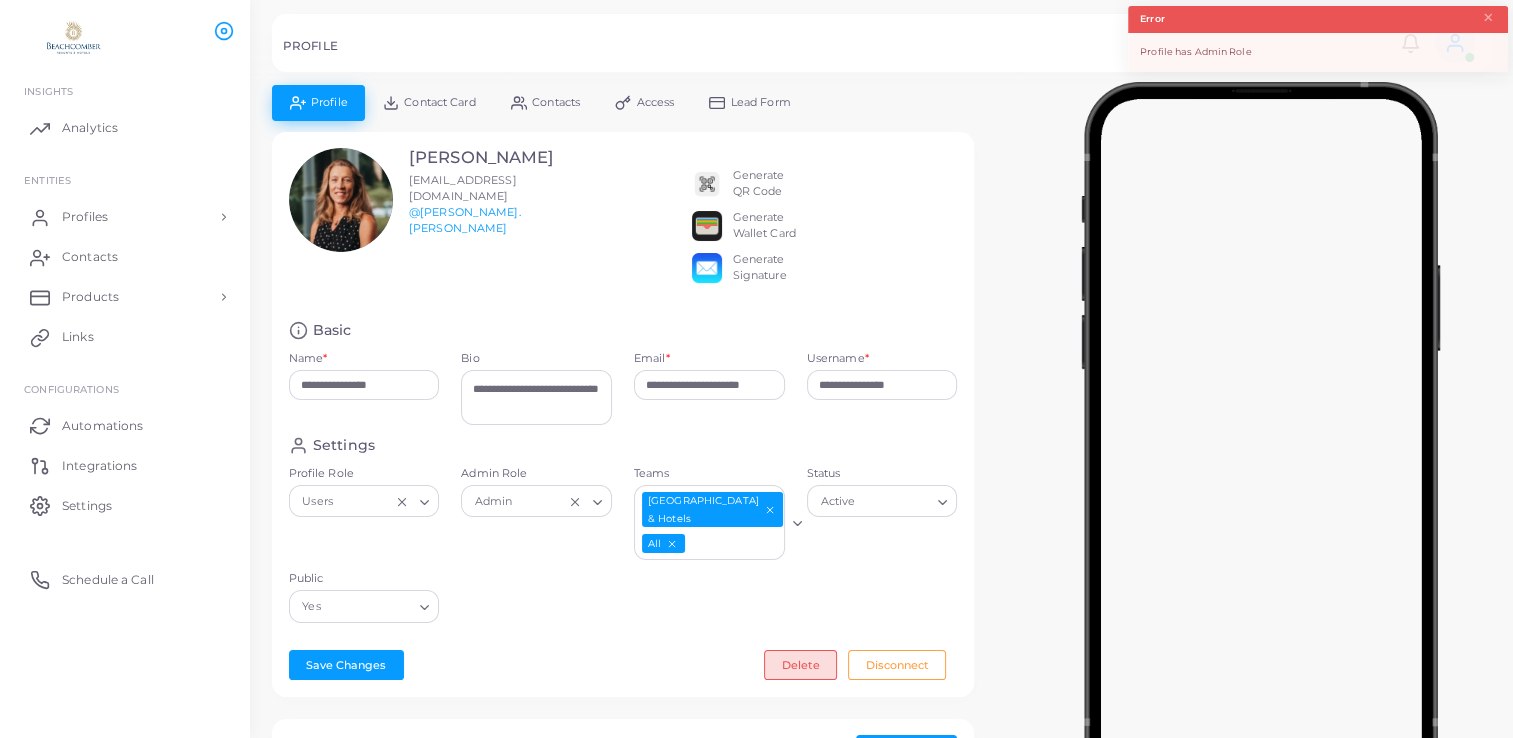 scroll, scrollTop: 0, scrollLeft: 0, axis: both 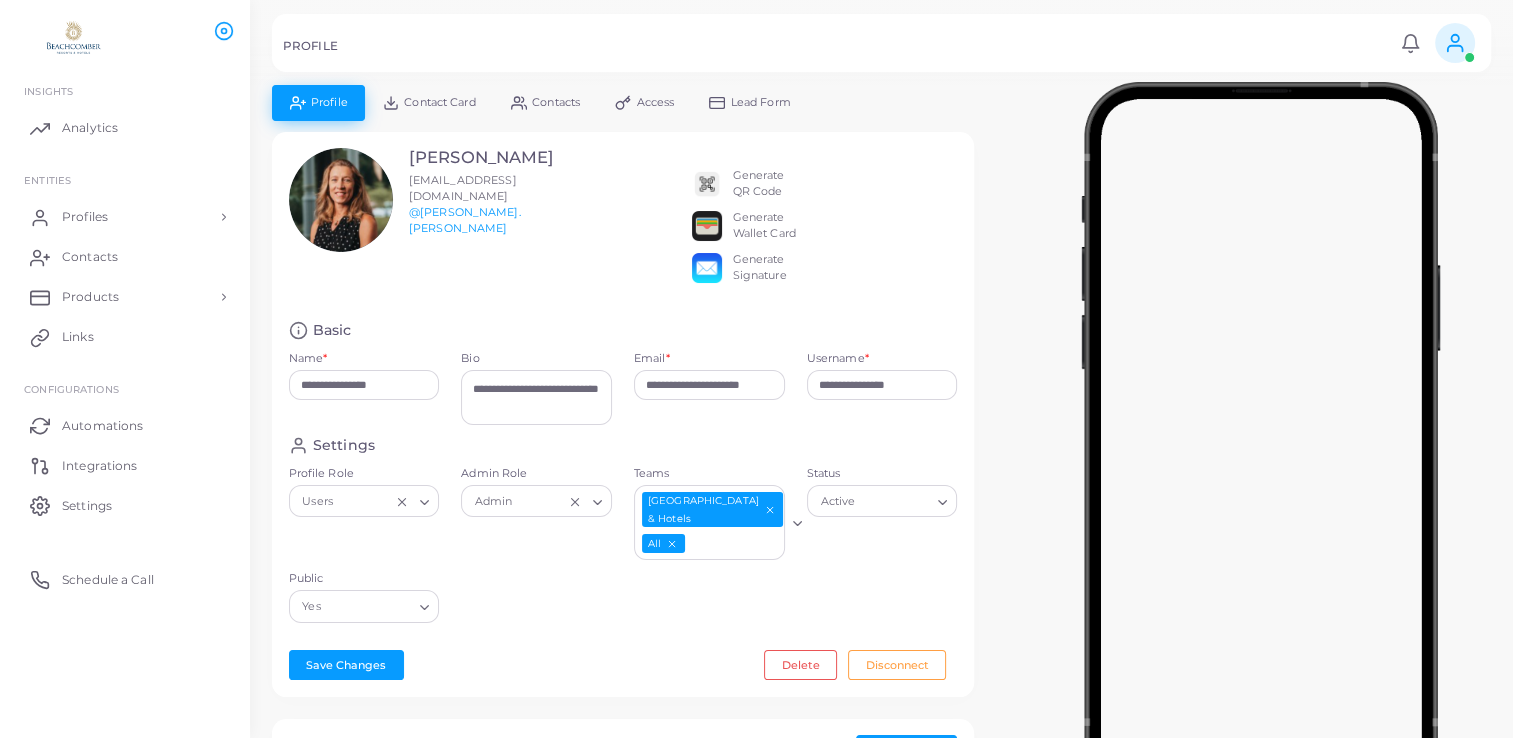 click on "**********" at bounding box center [623, 414] 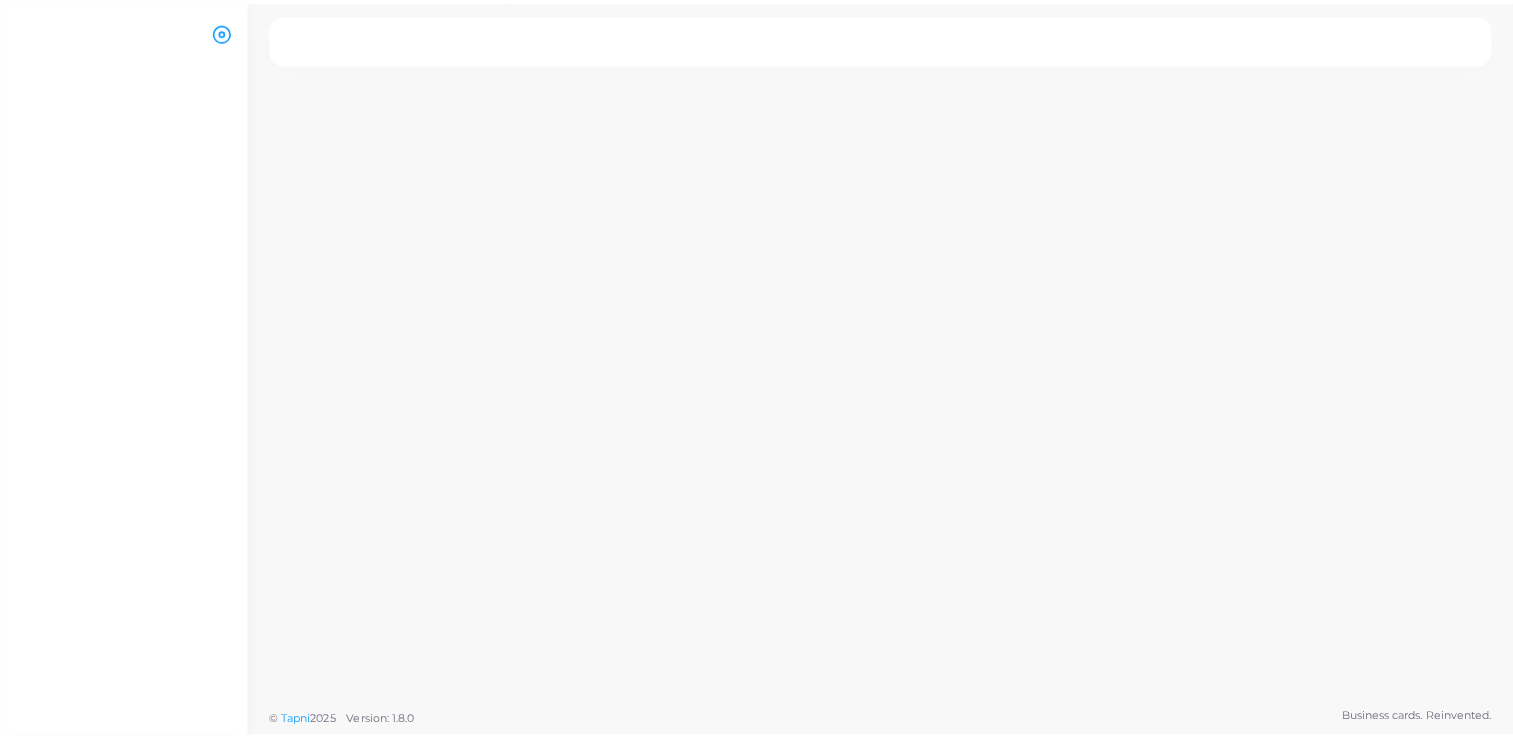 scroll, scrollTop: 0, scrollLeft: 0, axis: both 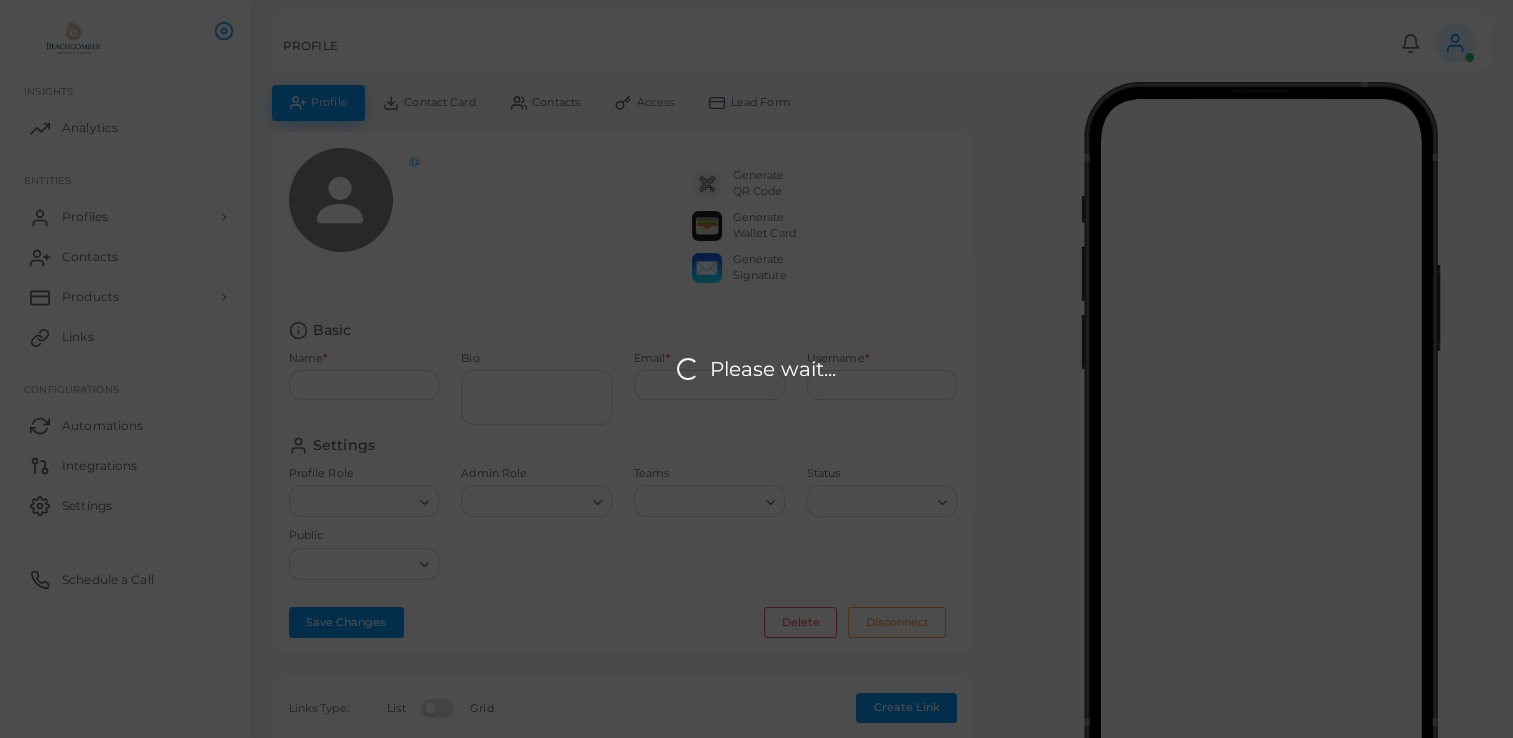 type on "**********" 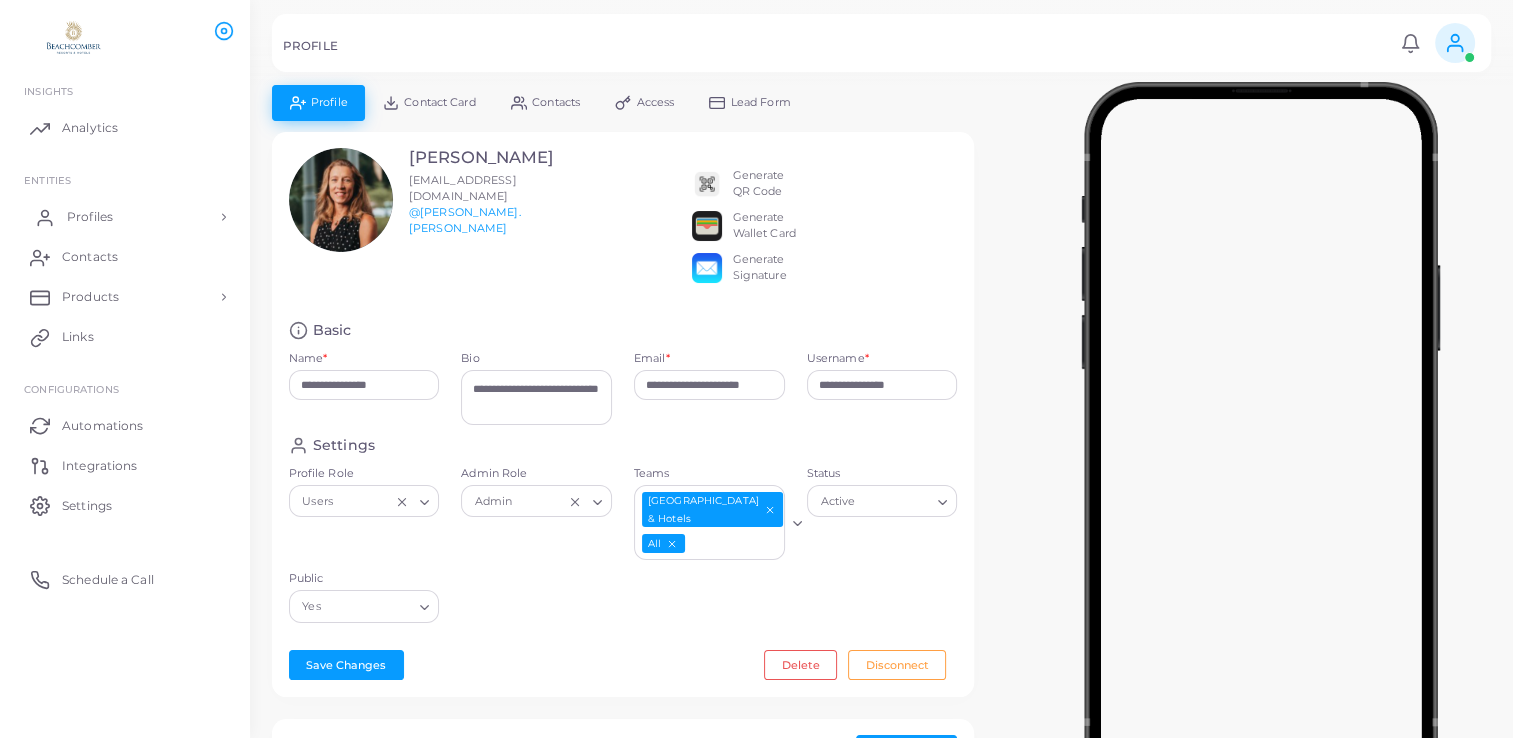click on "Profiles" at bounding box center (125, 217) 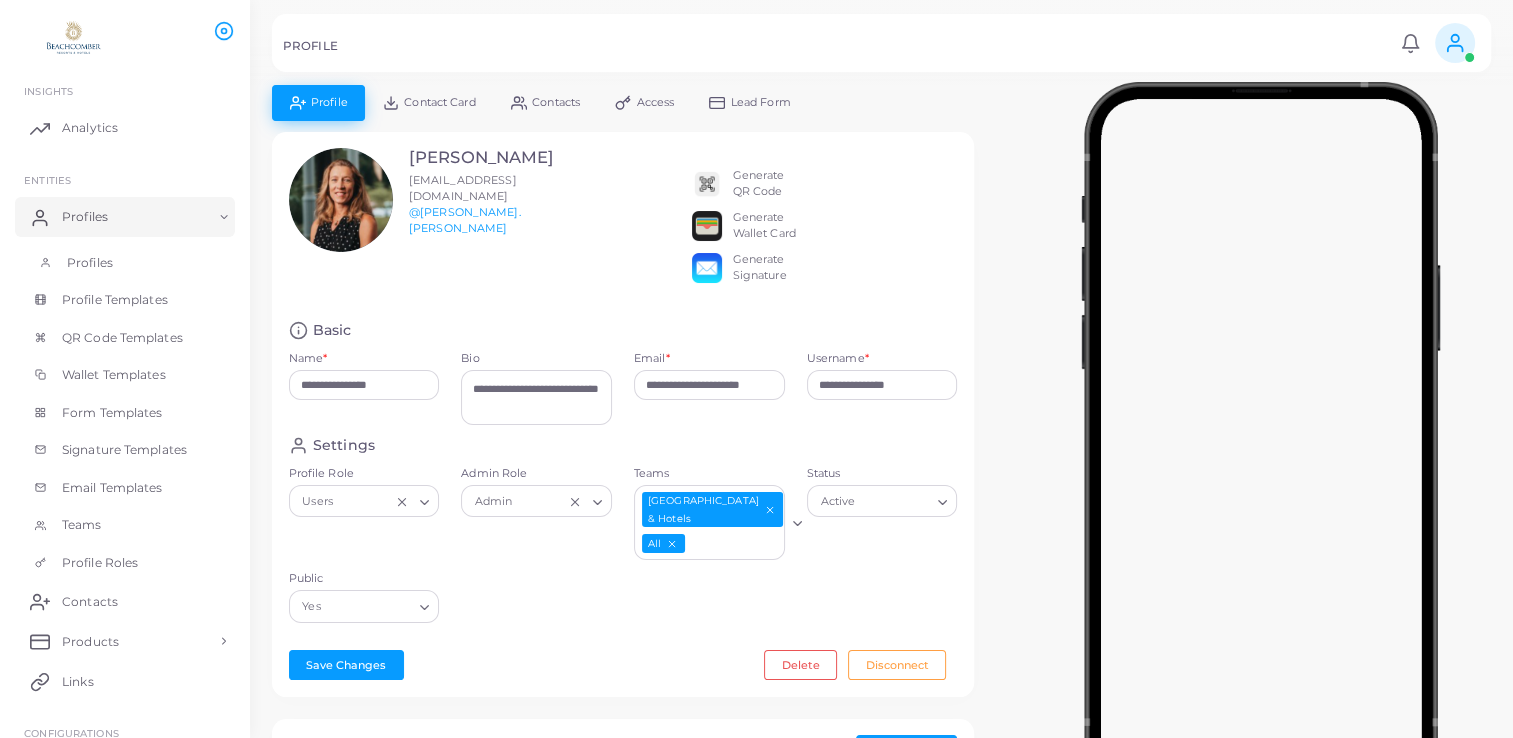 click on "Profiles" at bounding box center [125, 263] 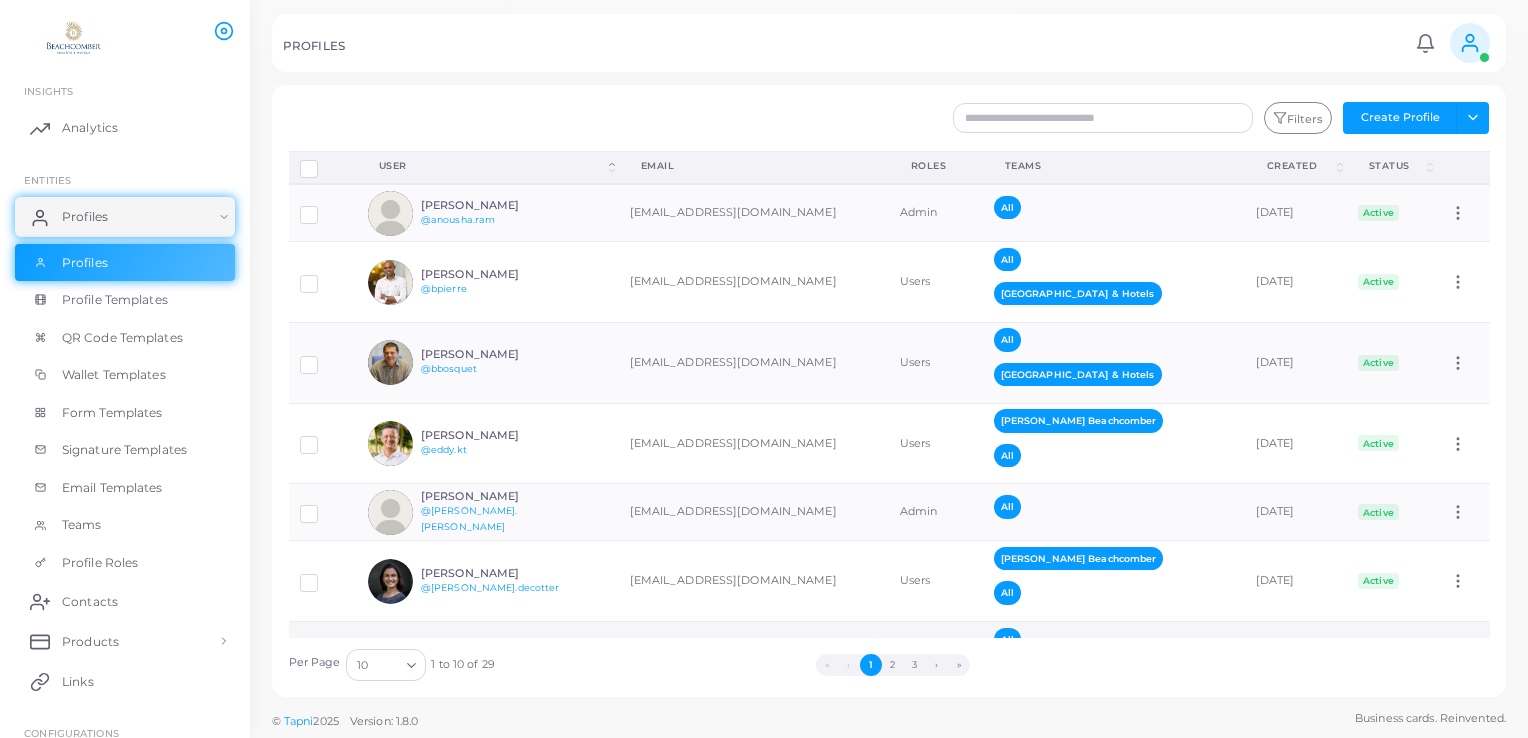 click at bounding box center (324, 656) 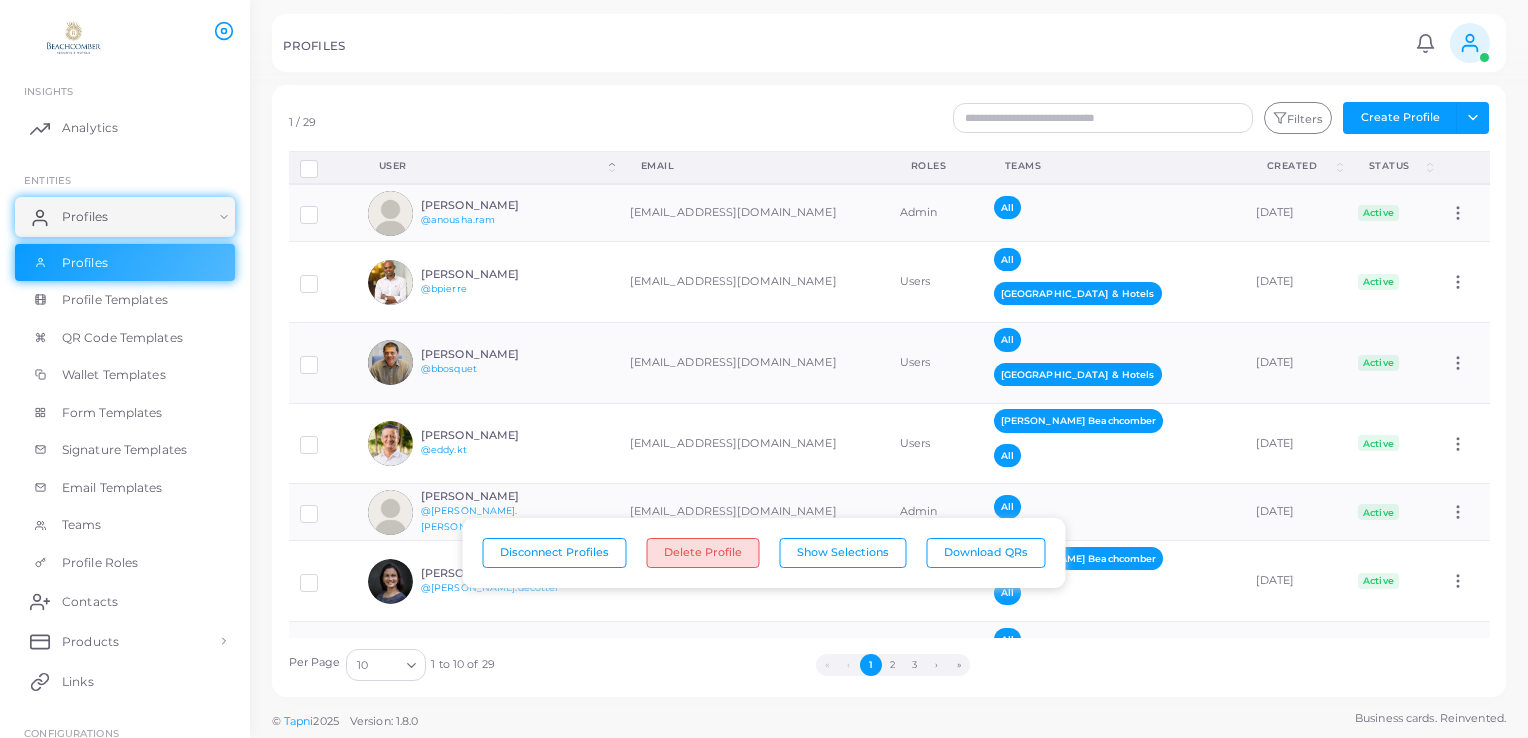 click on "Delete Profile" at bounding box center [703, 553] 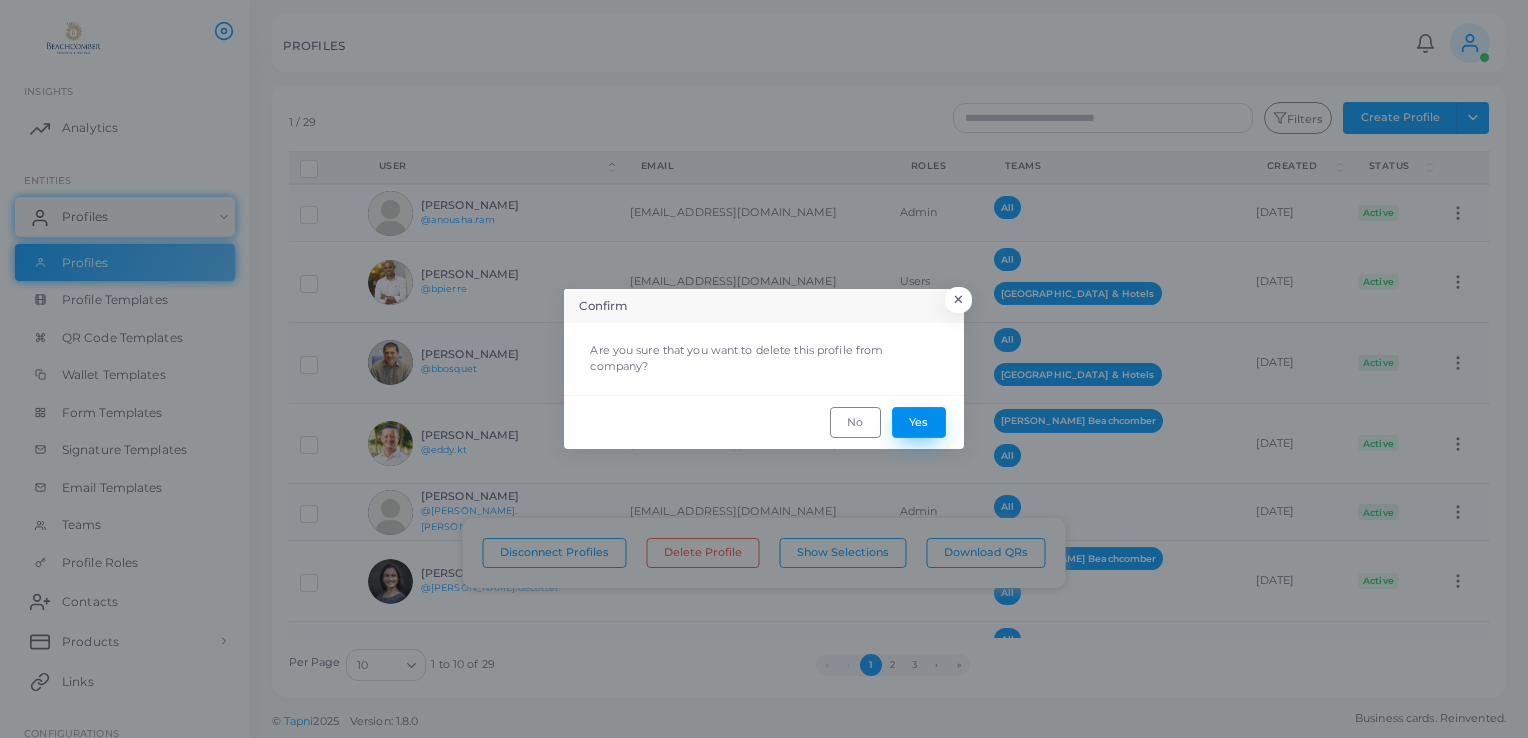 click on "Yes" at bounding box center (919, 422) 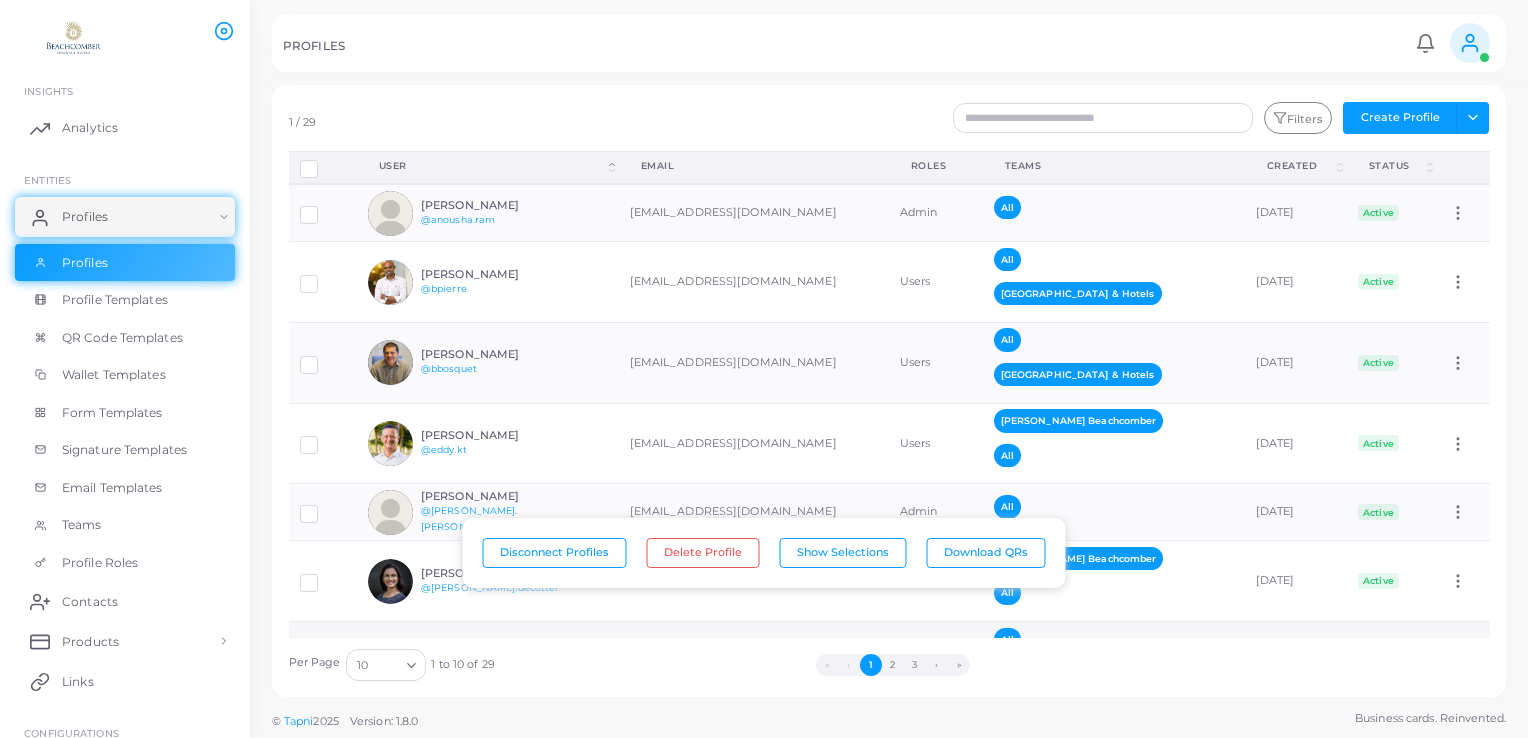 click on "Active" at bounding box center (1379, 662) 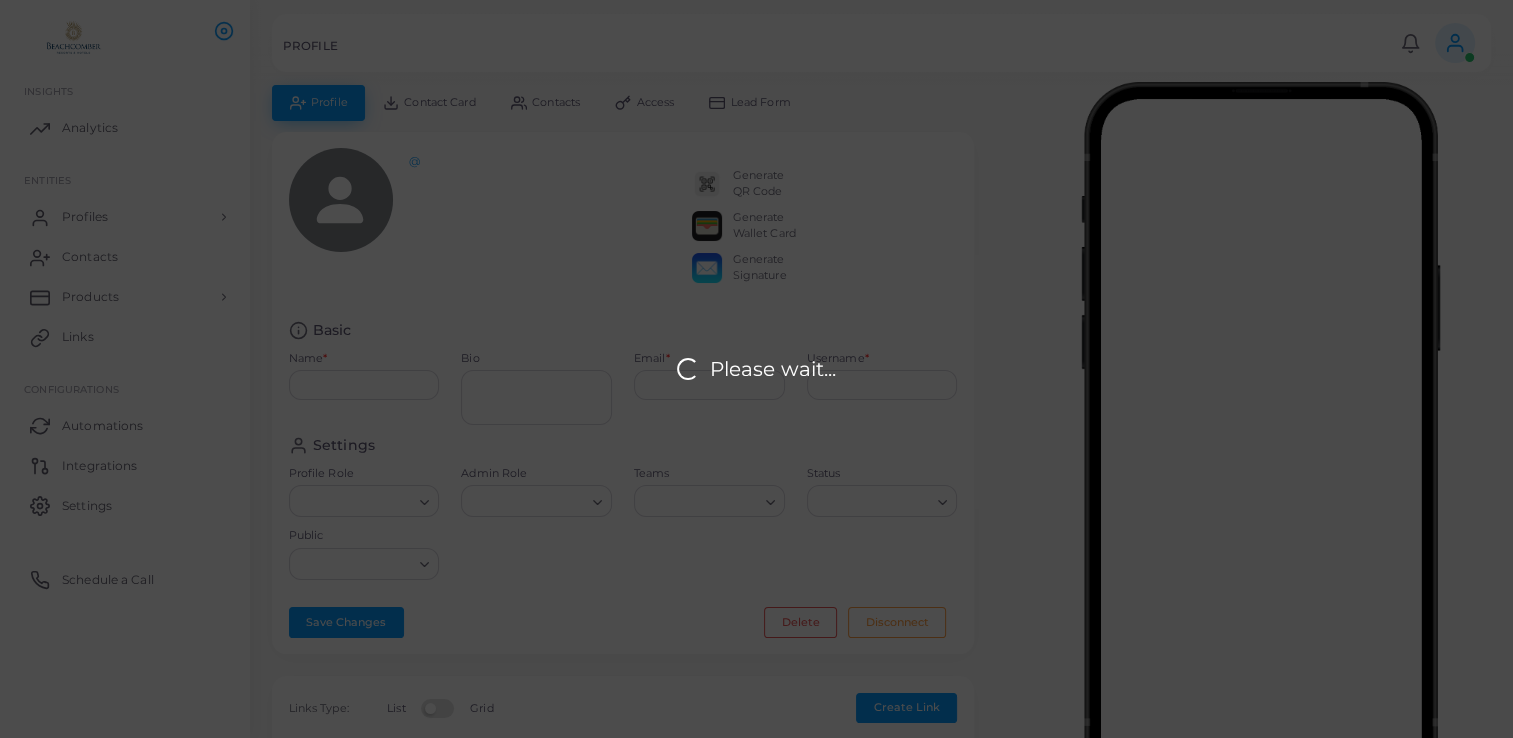 type on "**********" 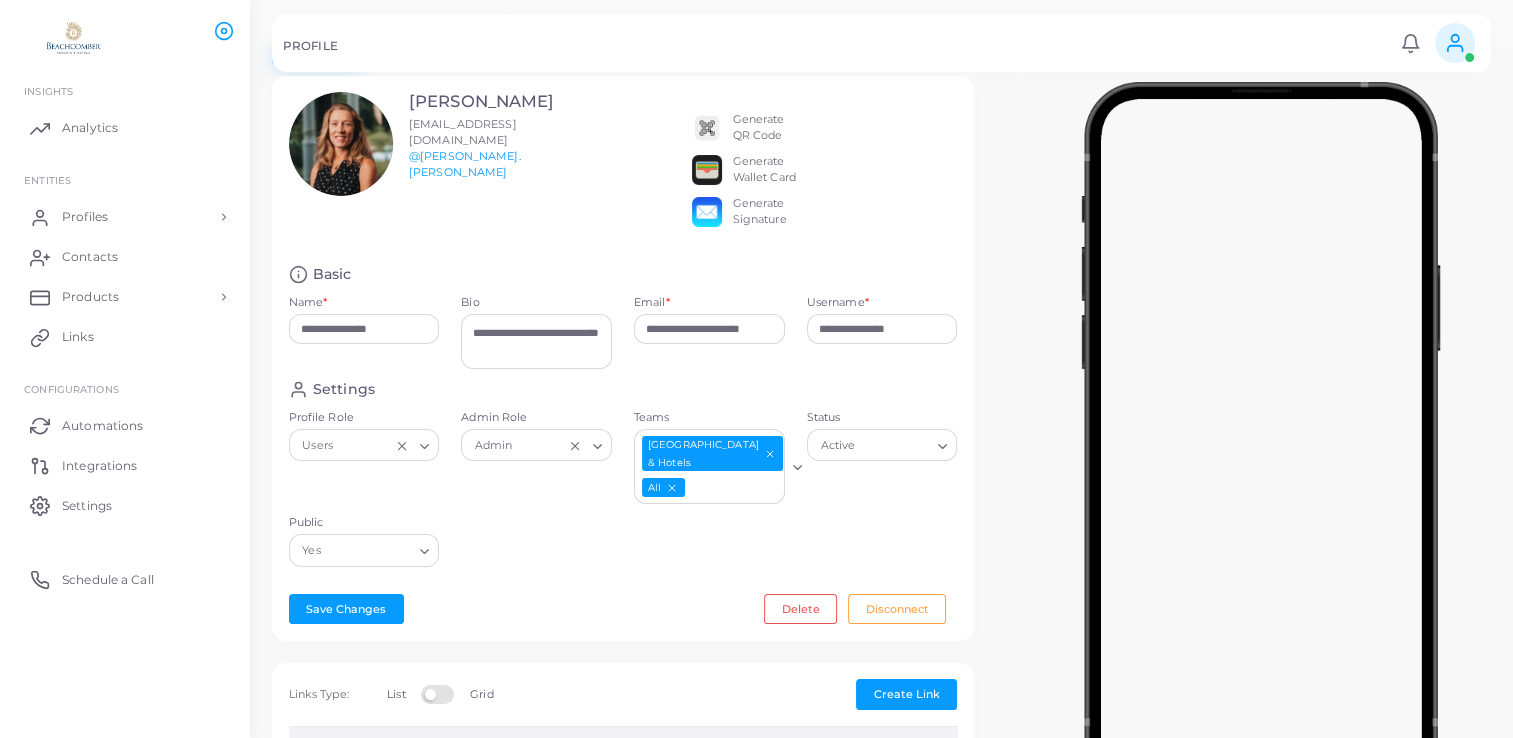 scroll, scrollTop: 100, scrollLeft: 0, axis: vertical 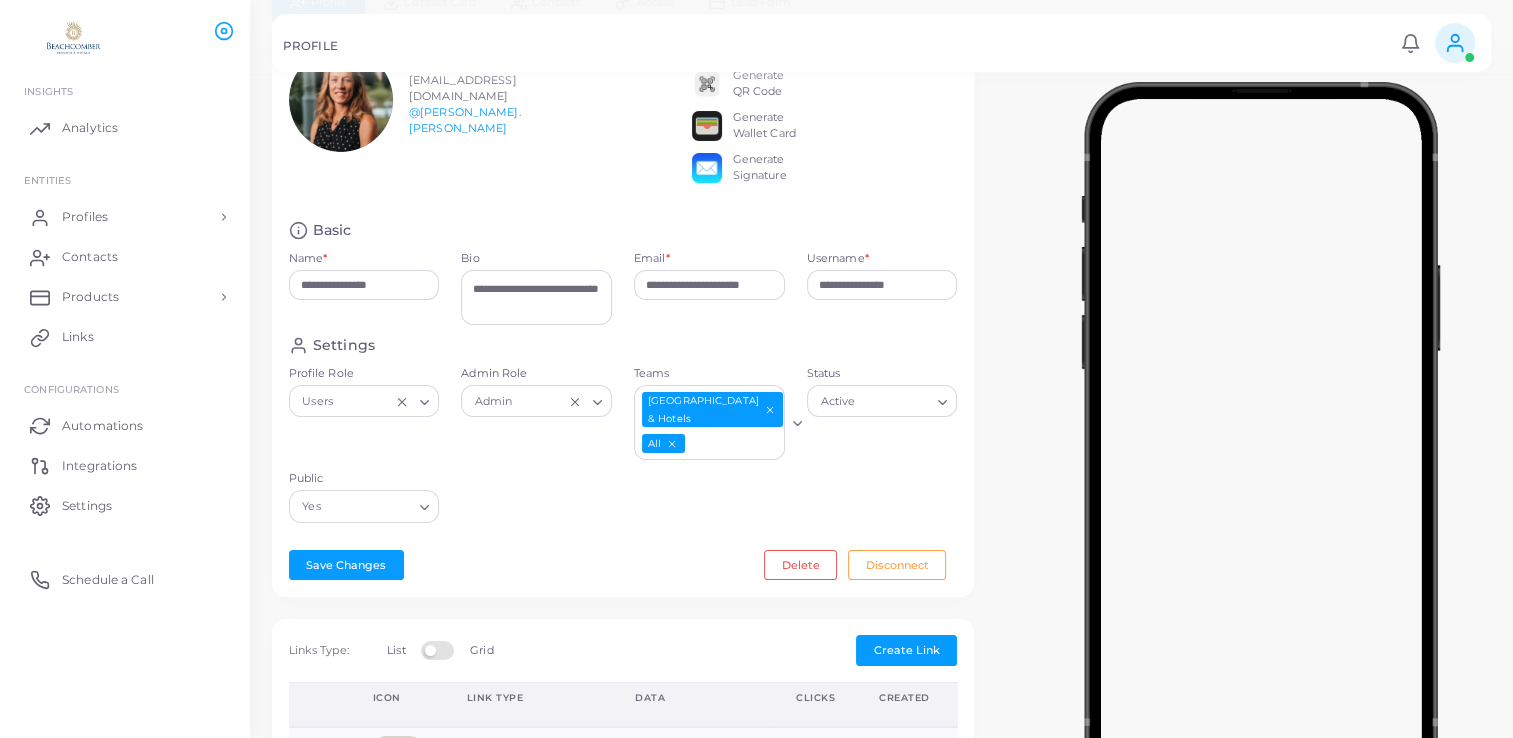 click on "Save Changes   Delete   Disconnect" at bounding box center [623, 565] 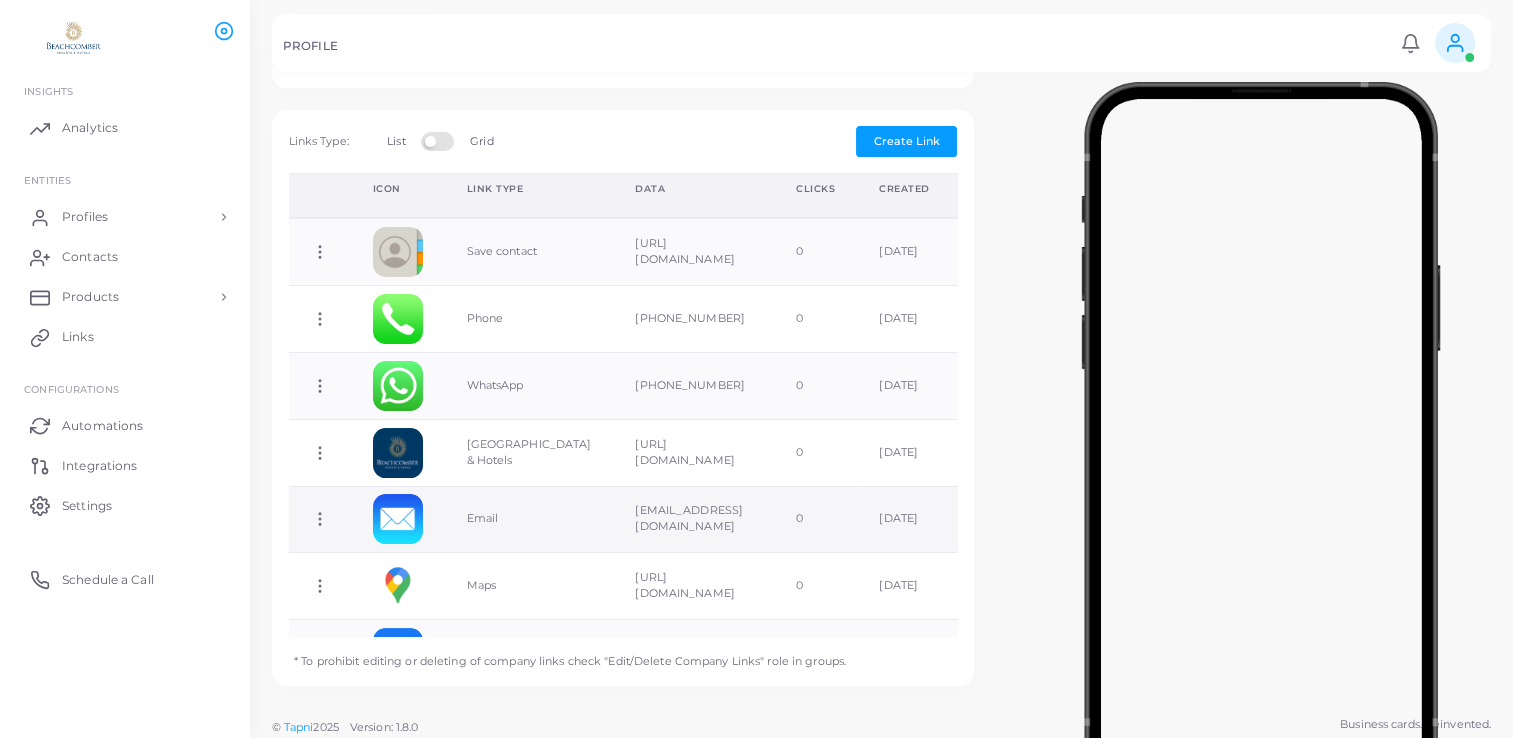 scroll, scrollTop: 612, scrollLeft: 0, axis: vertical 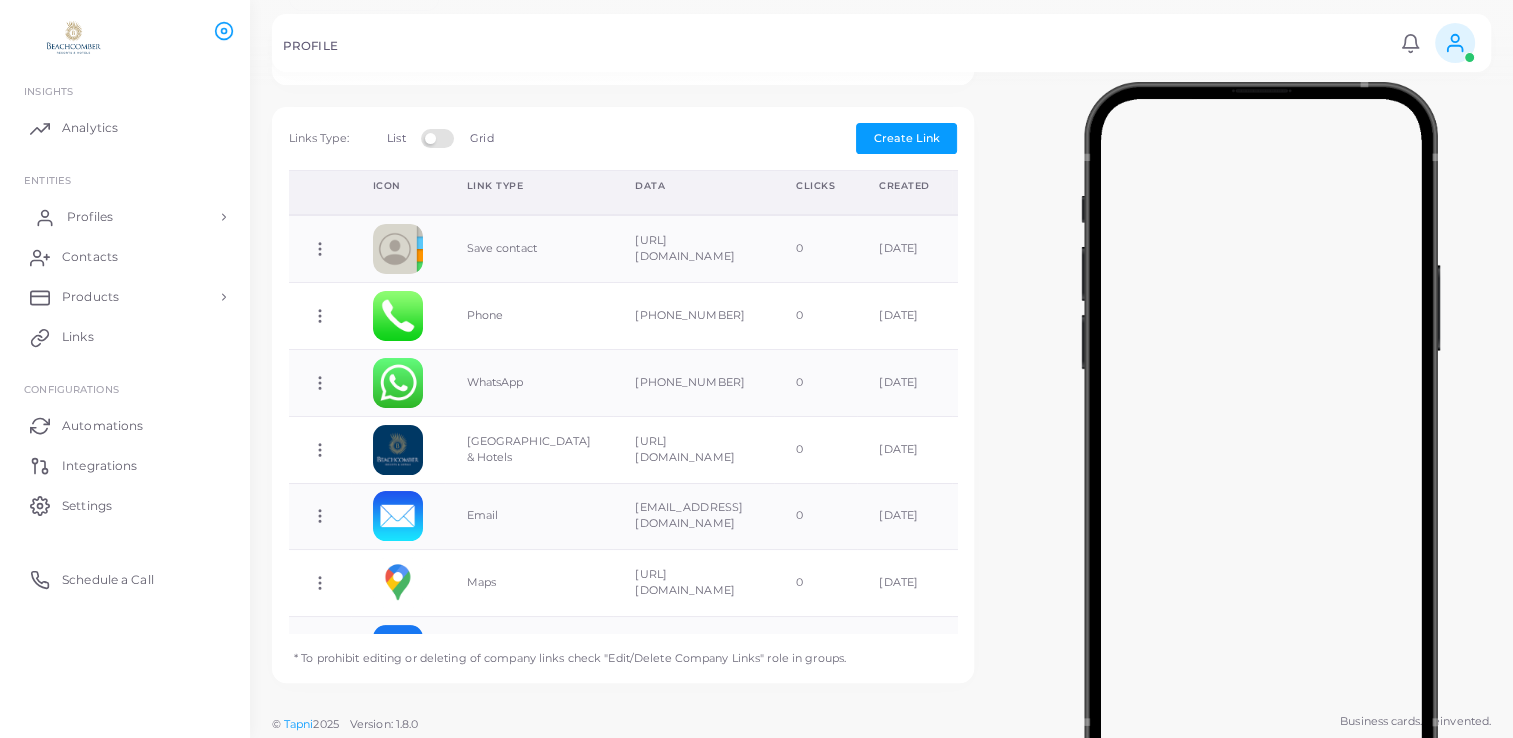 click on "Profiles" at bounding box center [90, 217] 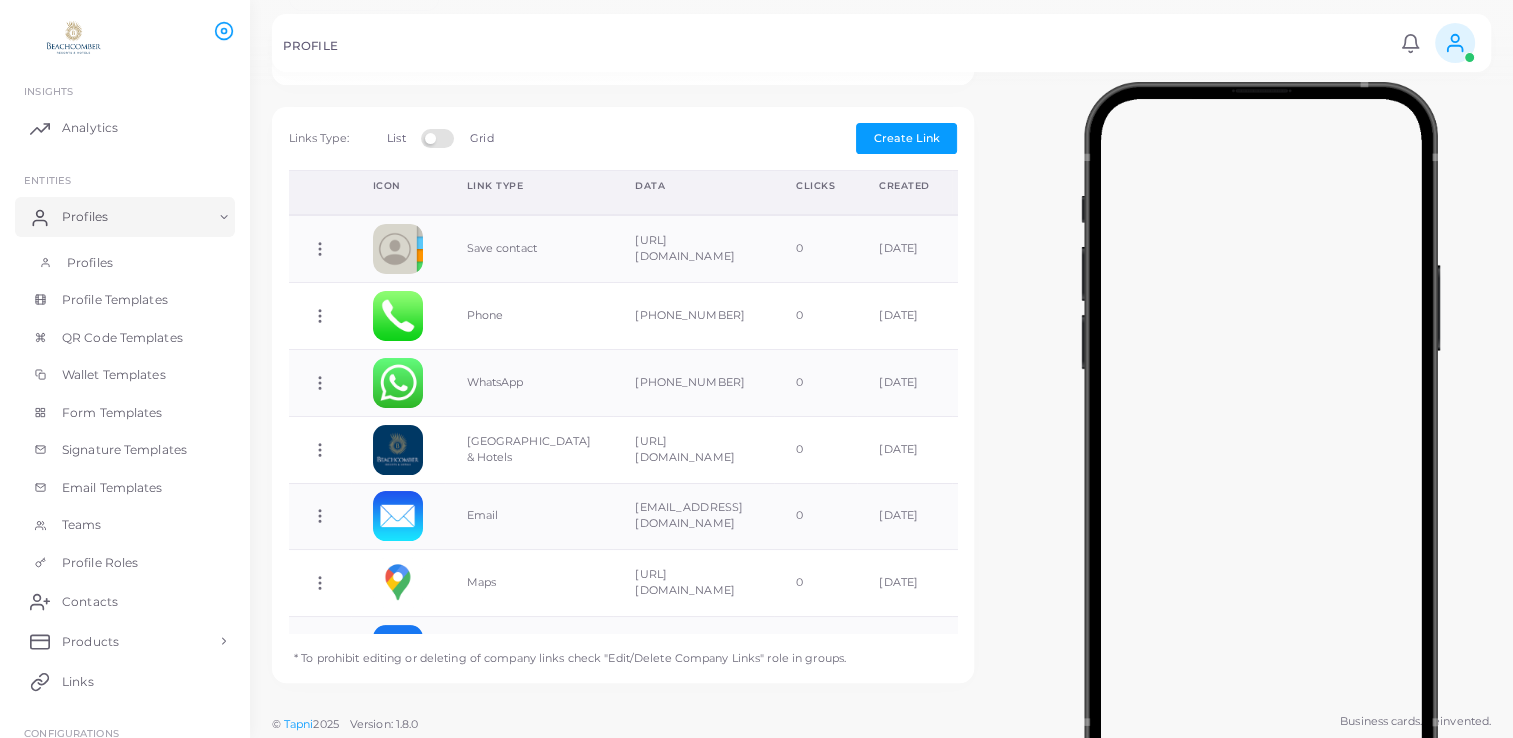 click on "Profiles" at bounding box center (90, 263) 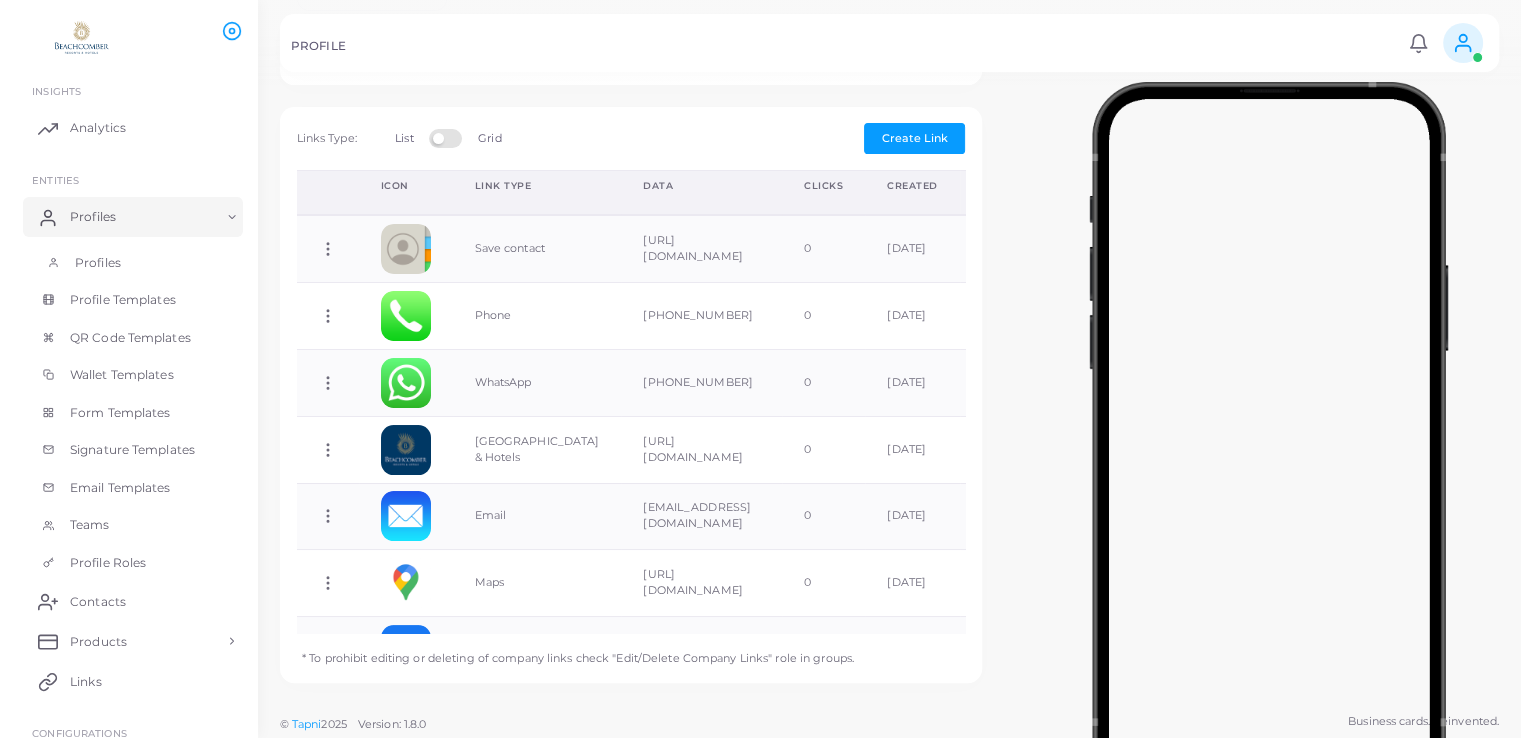 scroll, scrollTop: 0, scrollLeft: 0, axis: both 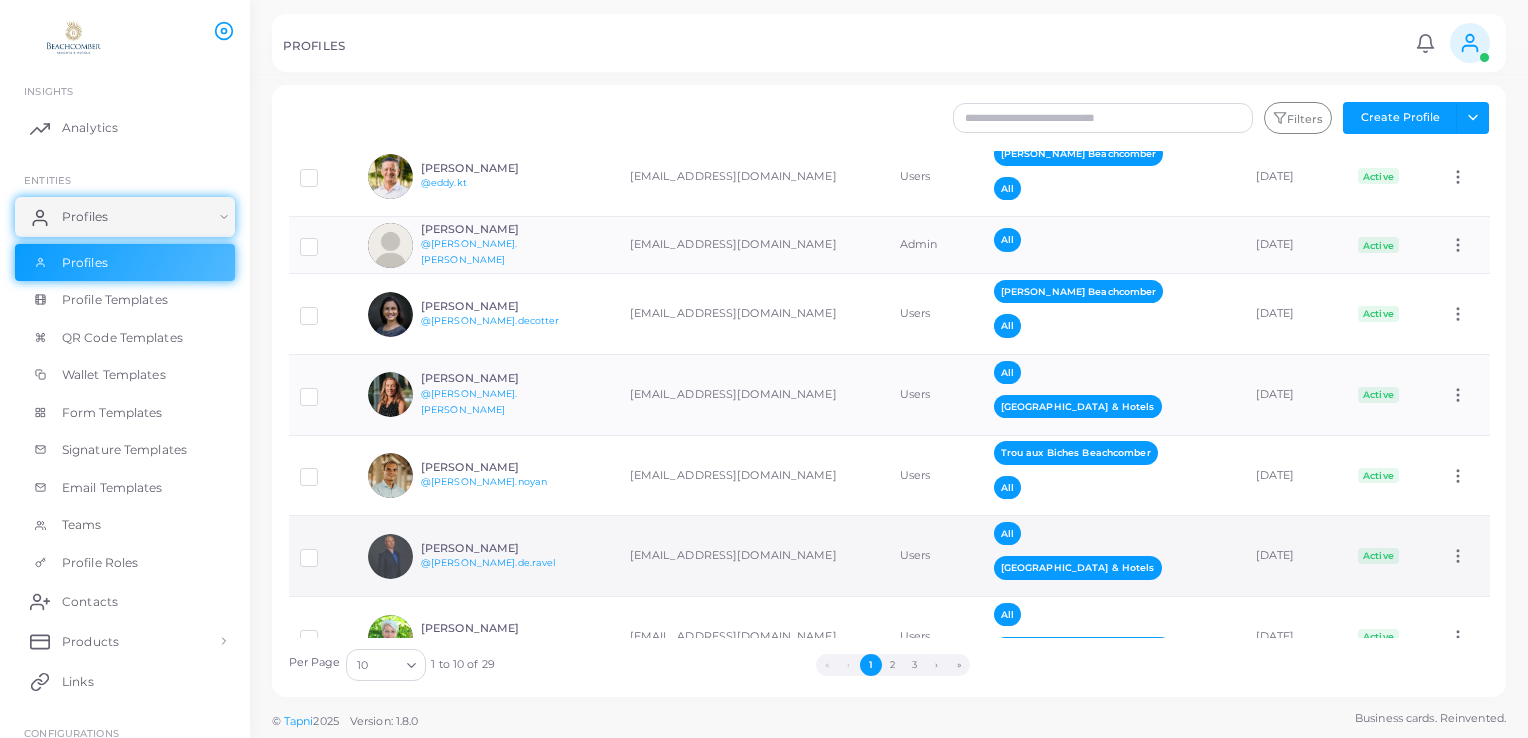 click at bounding box center (324, 550) 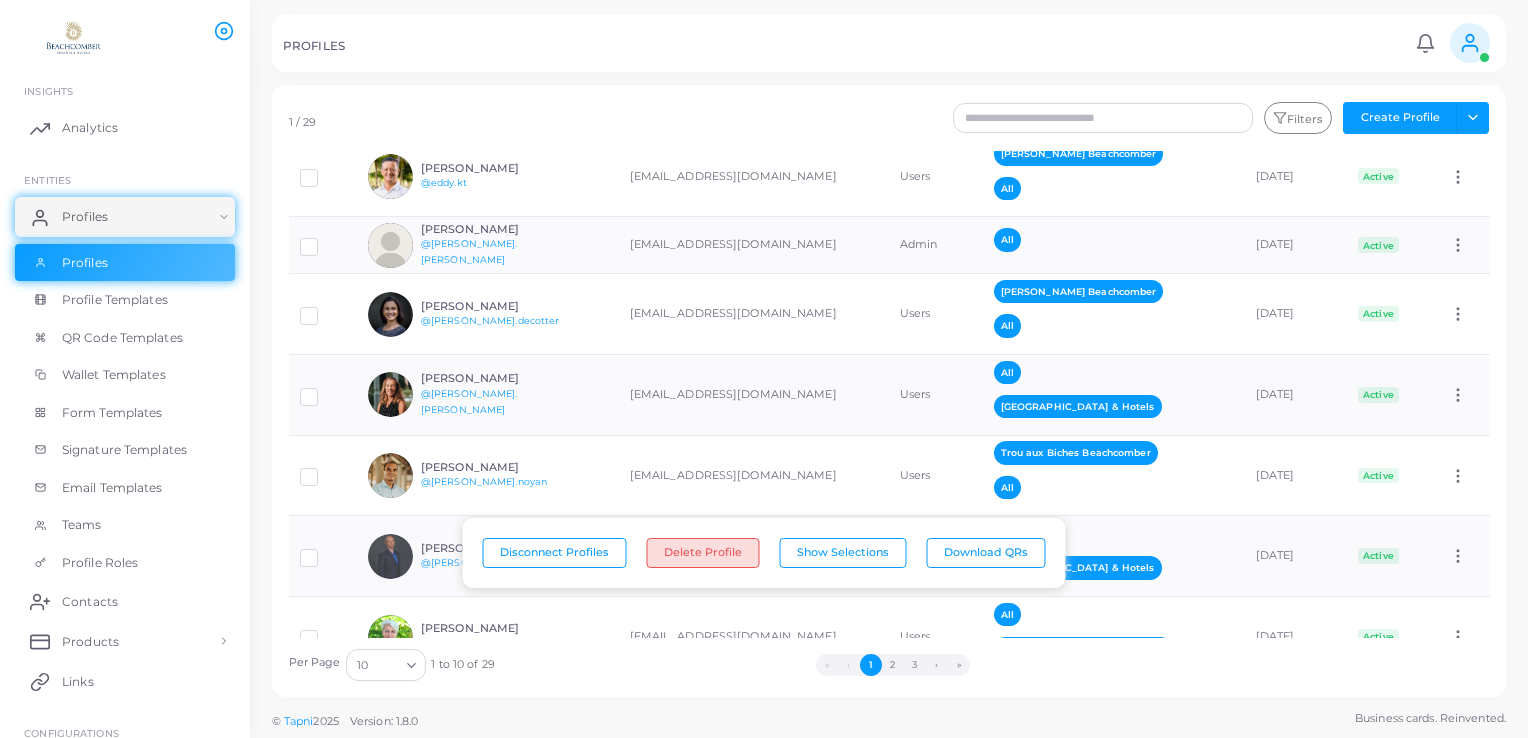 click on "Delete Profile" at bounding box center [703, 553] 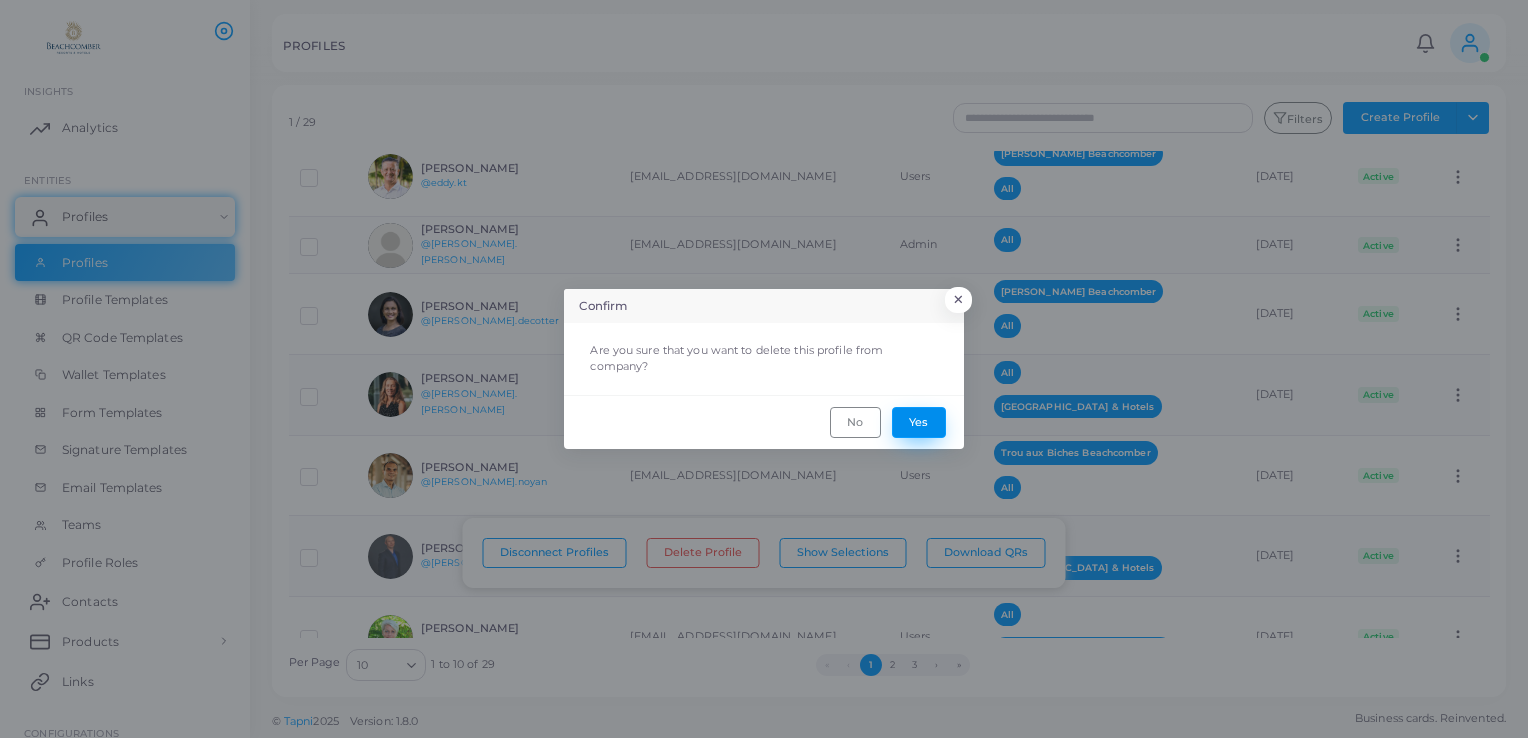 click on "Yes" at bounding box center (919, 422) 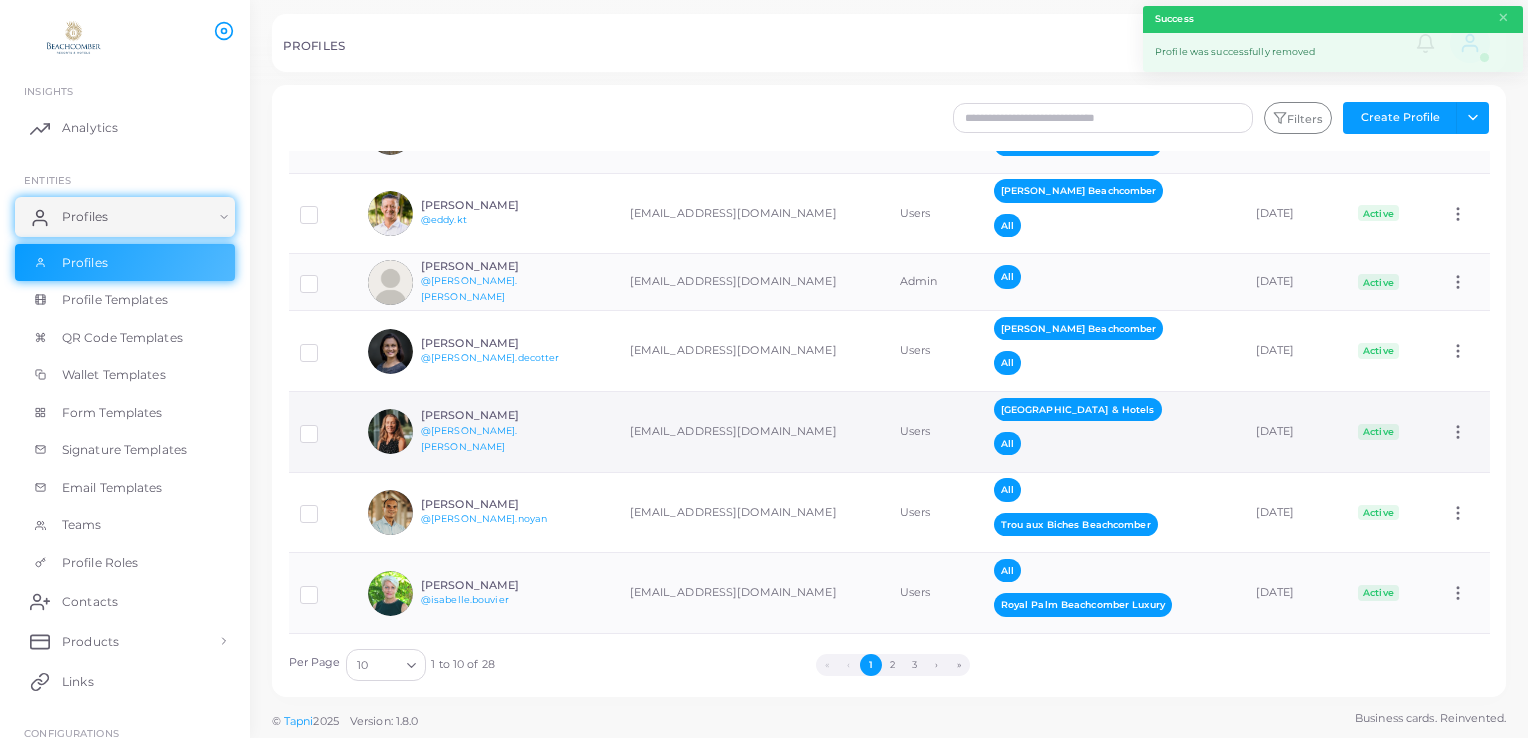scroll, scrollTop: 244, scrollLeft: 0, axis: vertical 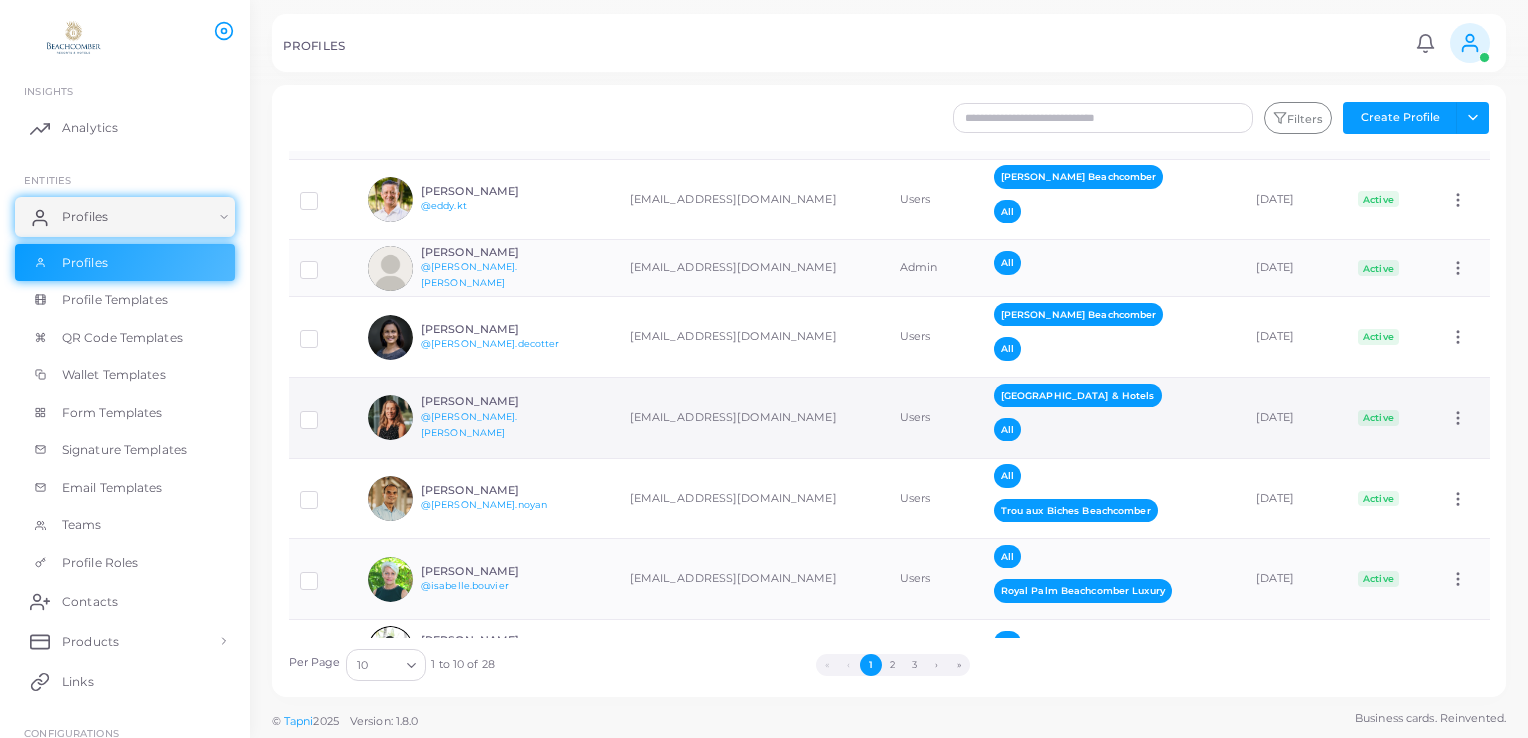 click at bounding box center (324, 412) 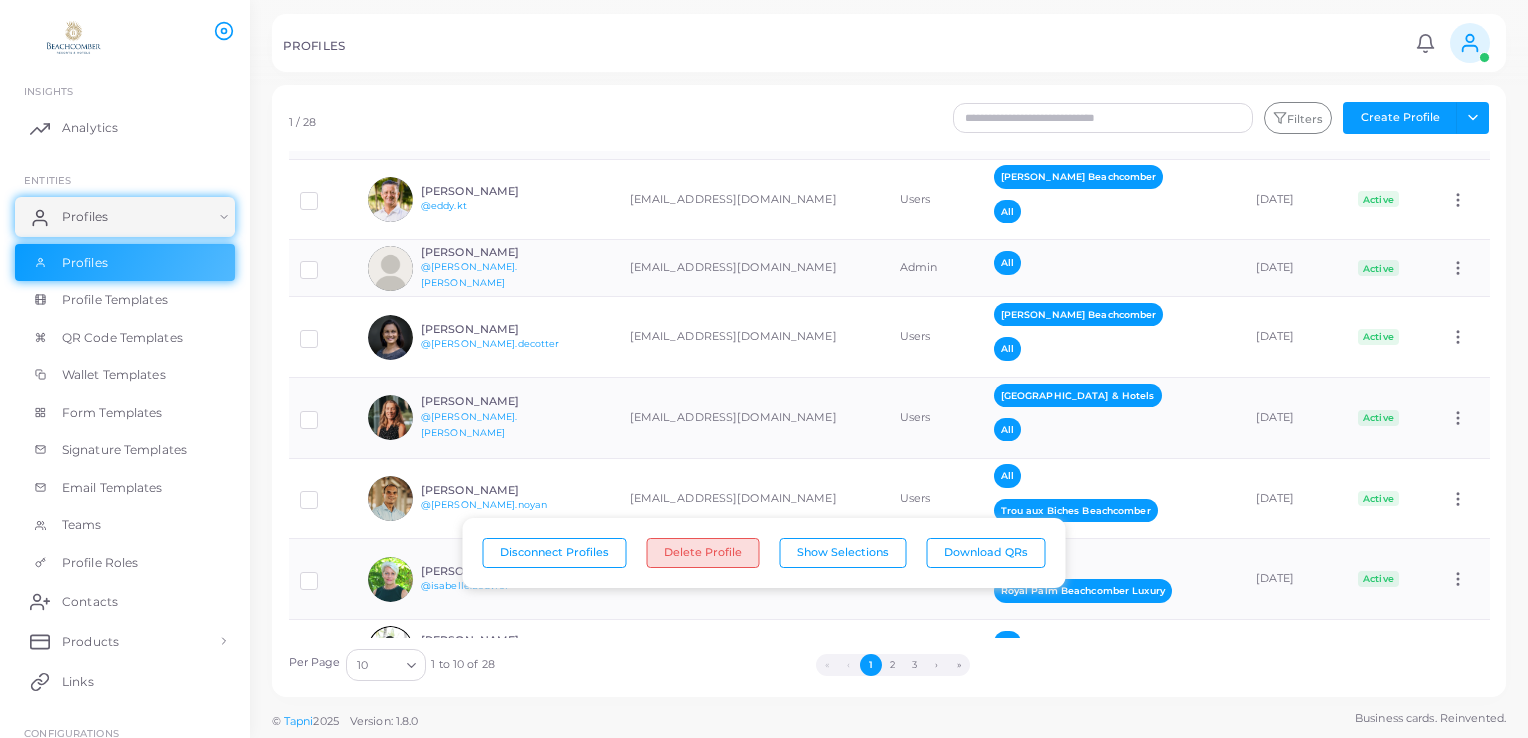 click on "Delete Profile" at bounding box center (703, 553) 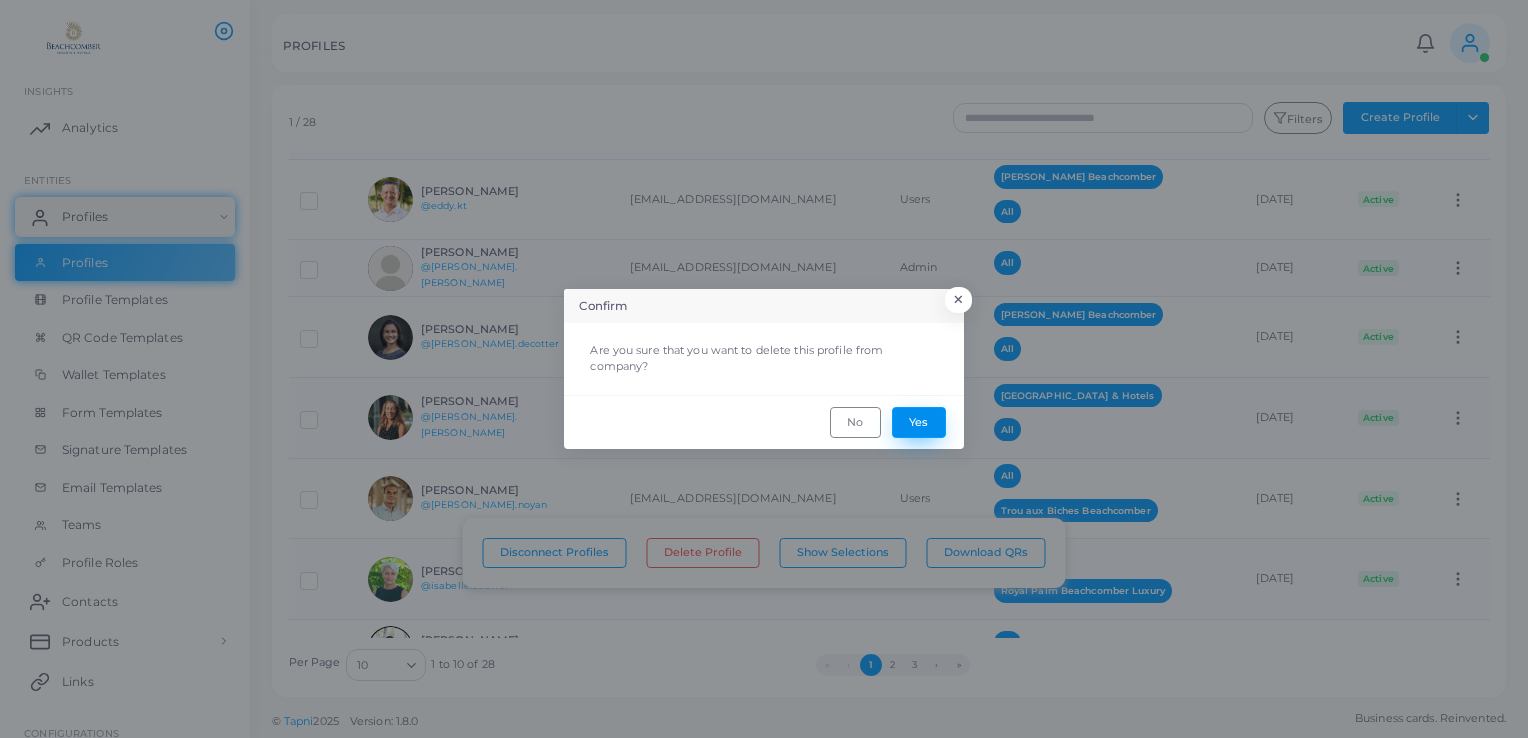 click on "Yes" at bounding box center (919, 422) 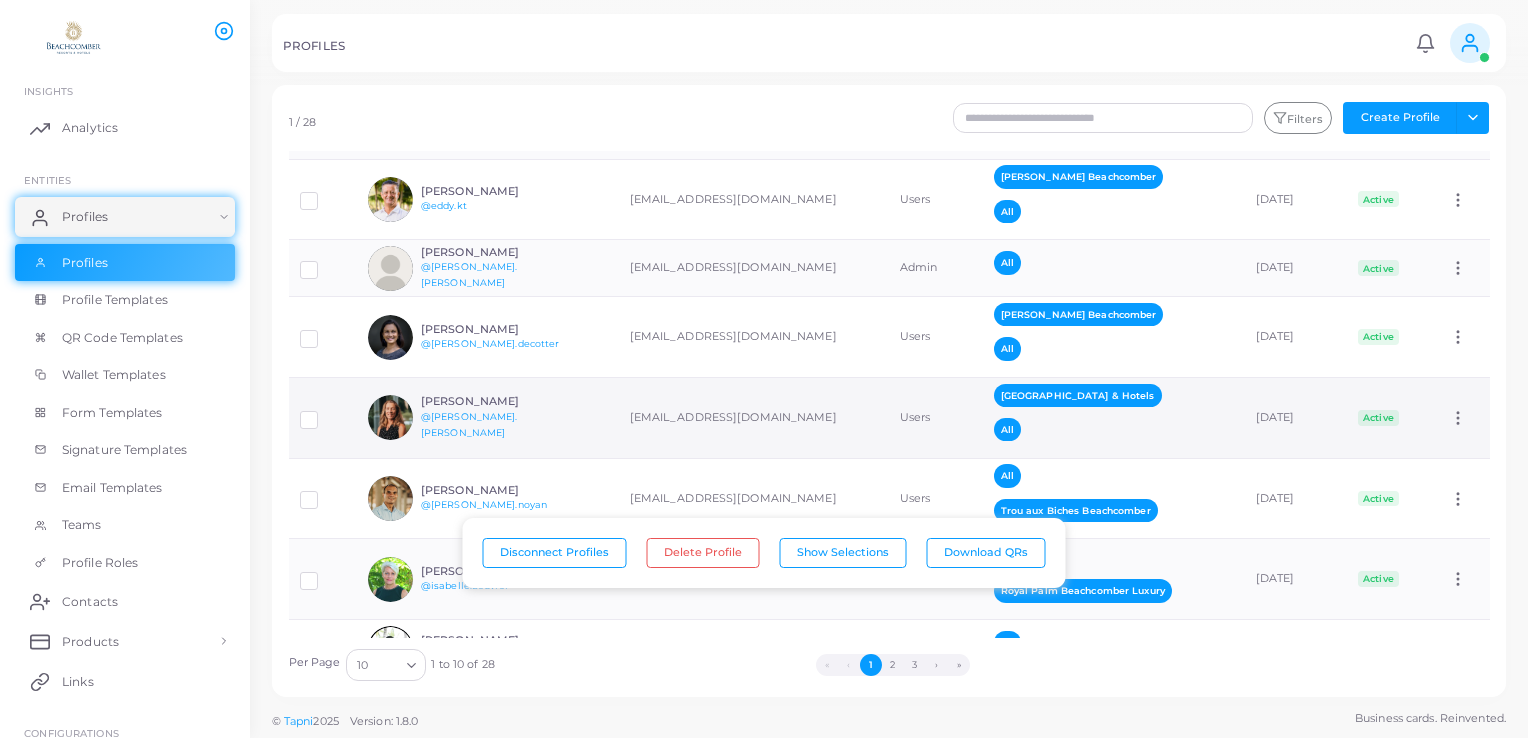 click at bounding box center (324, 412) 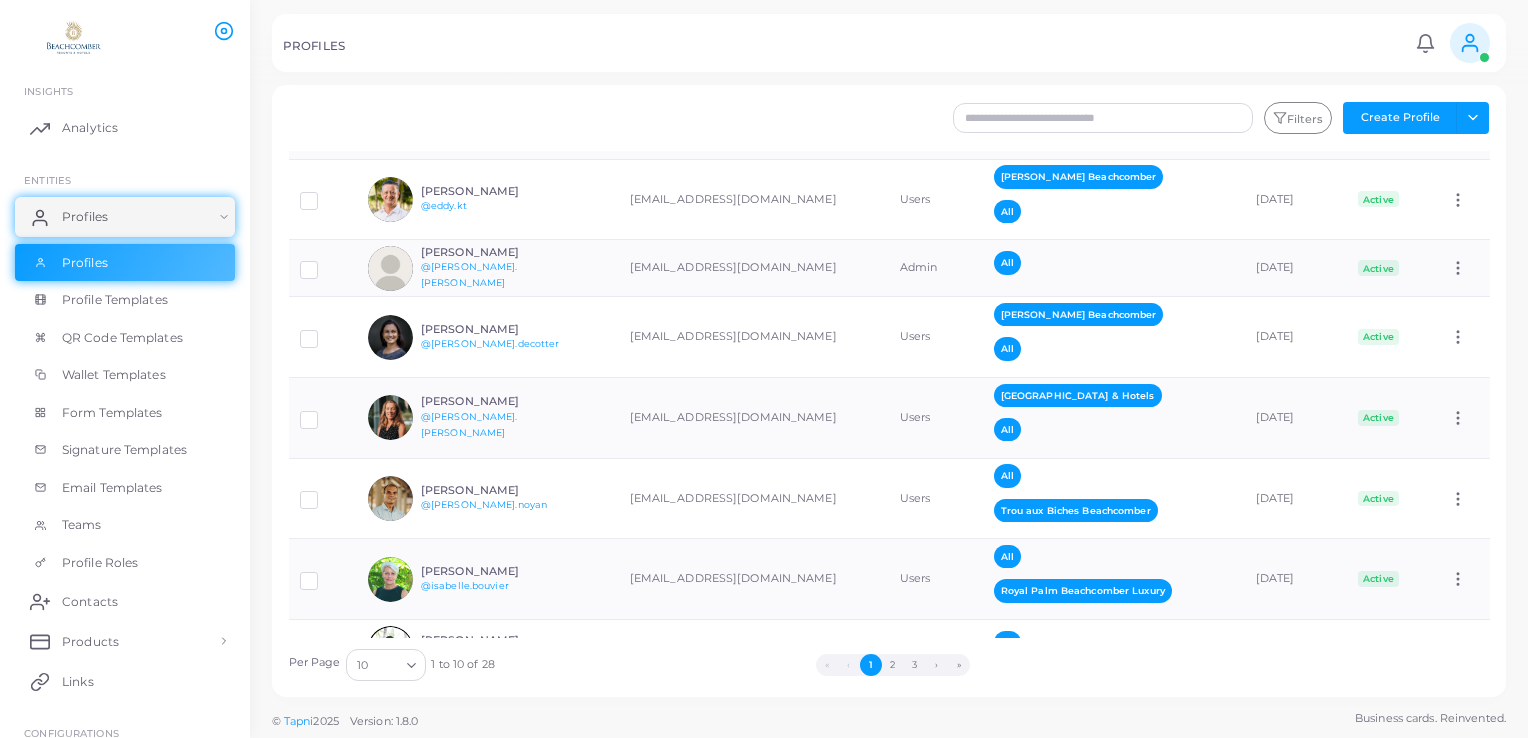 click on "Loading..." at bounding box center [413, 663] 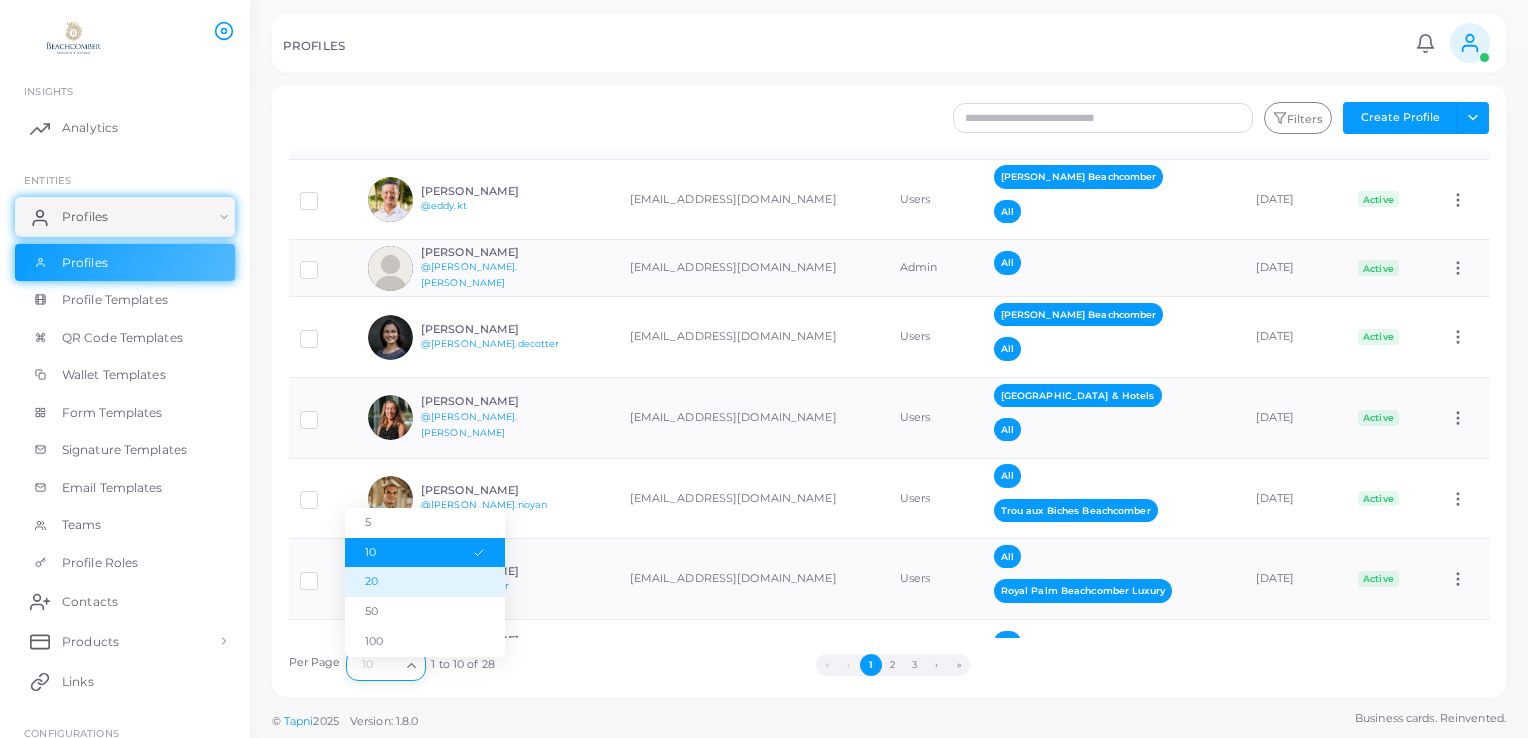 click on "20" at bounding box center [425, 582] 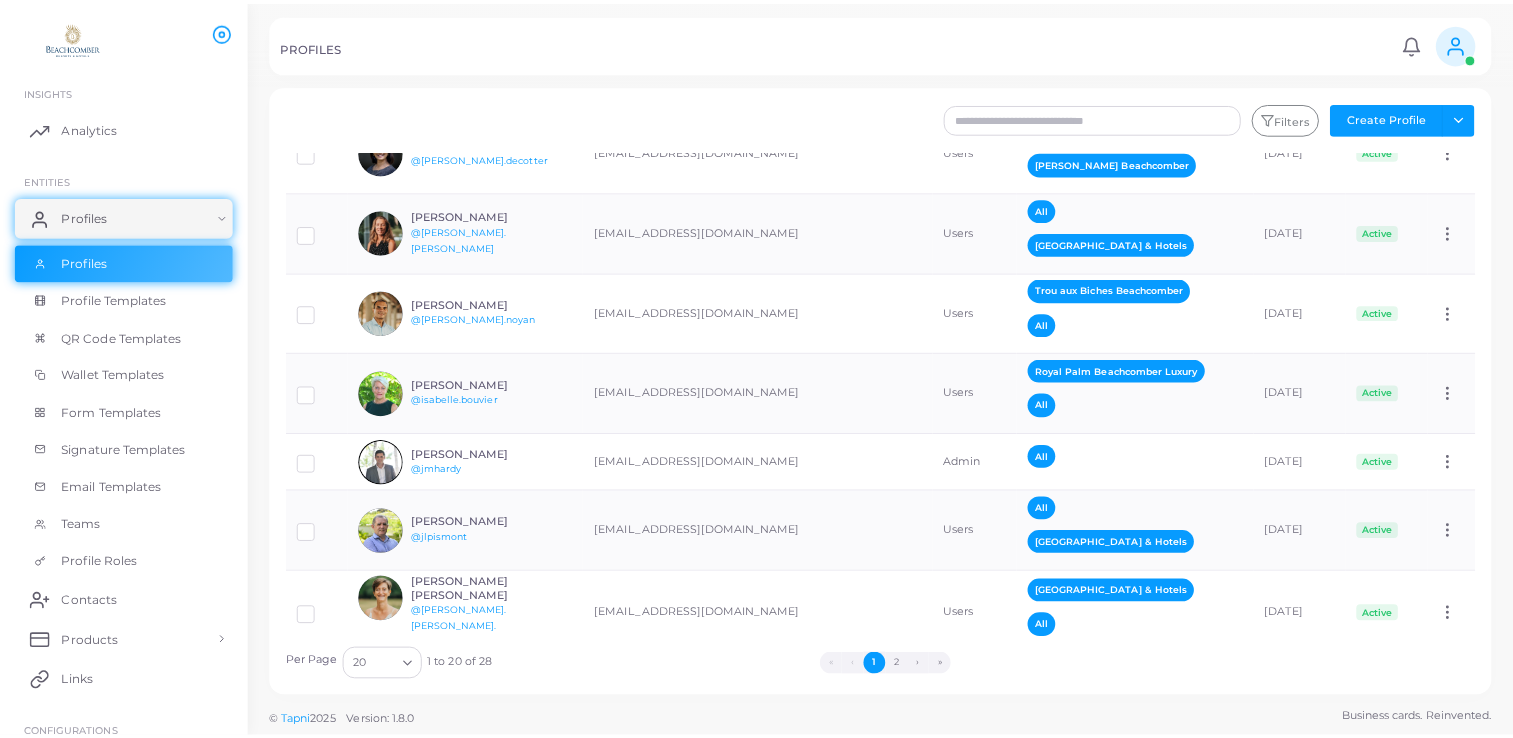 scroll, scrollTop: 330, scrollLeft: 0, axis: vertical 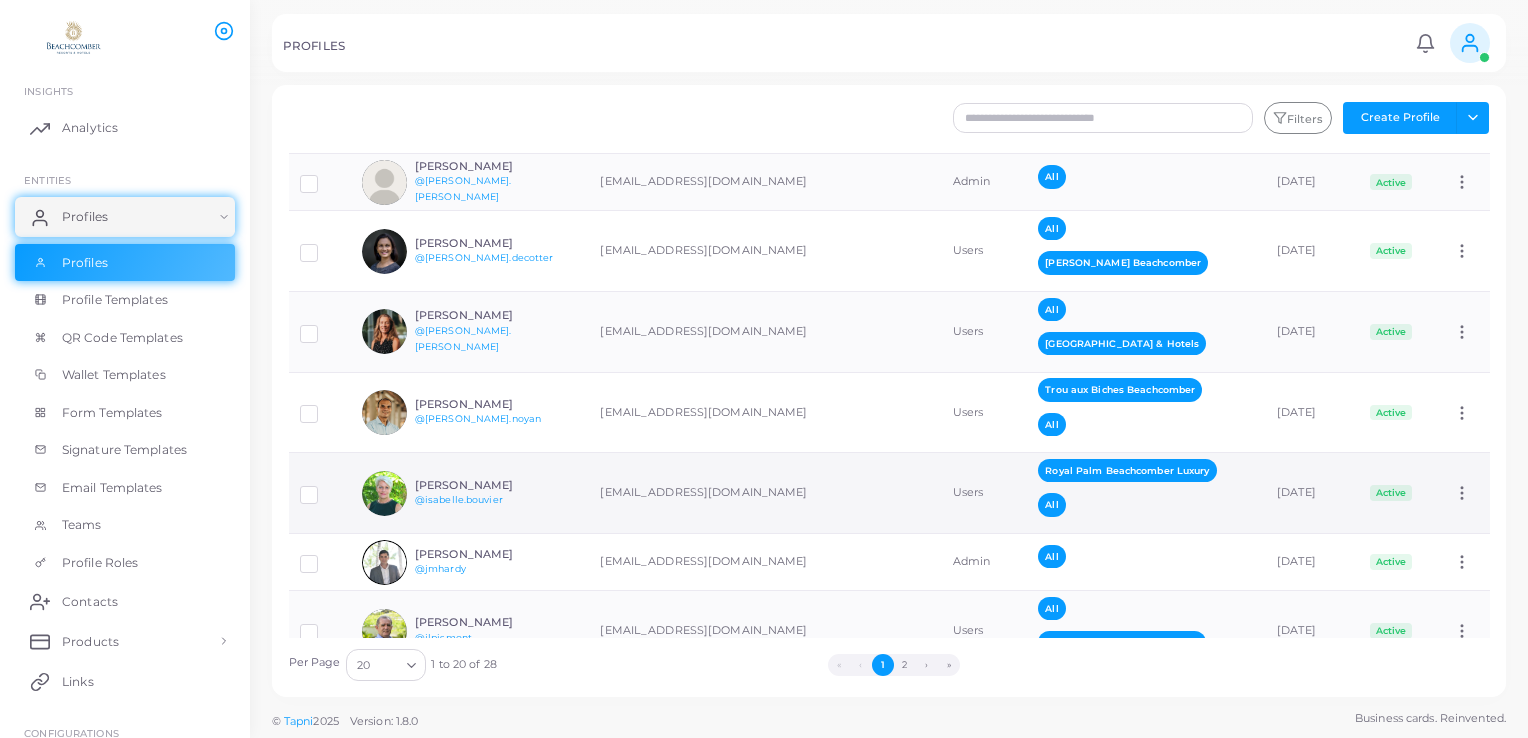 click at bounding box center [324, 487] 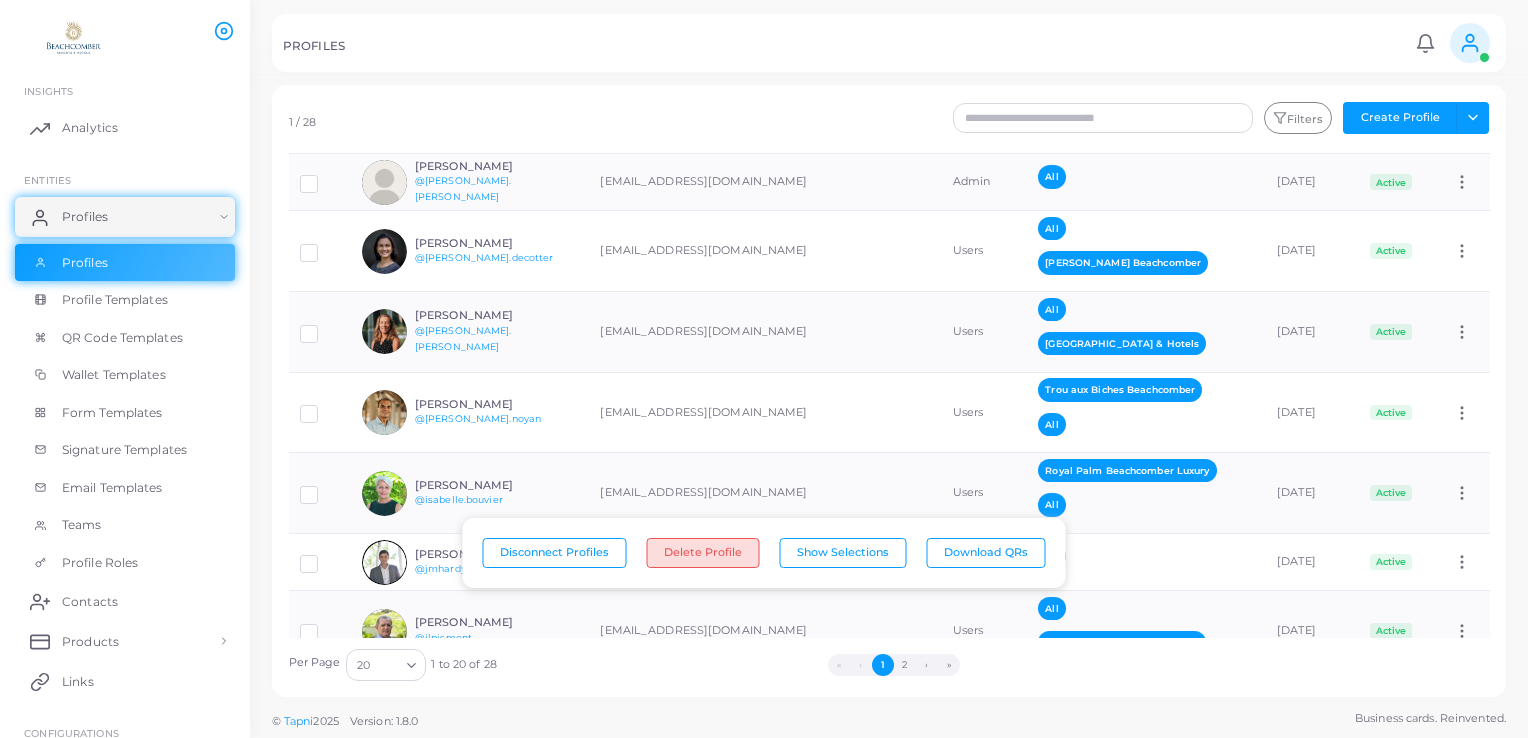 click on "Delete Profile" at bounding box center (703, 553) 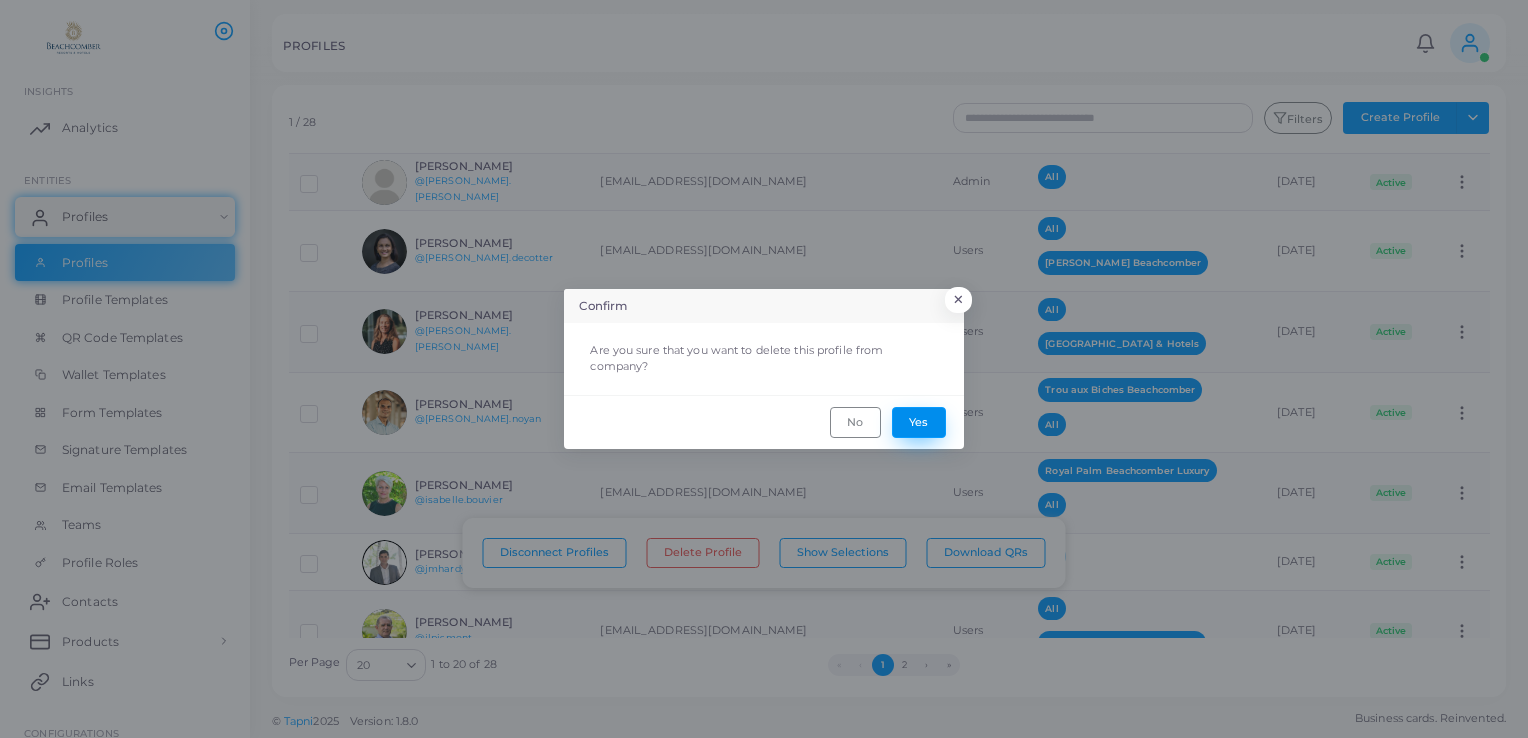 click on "Yes" at bounding box center (919, 422) 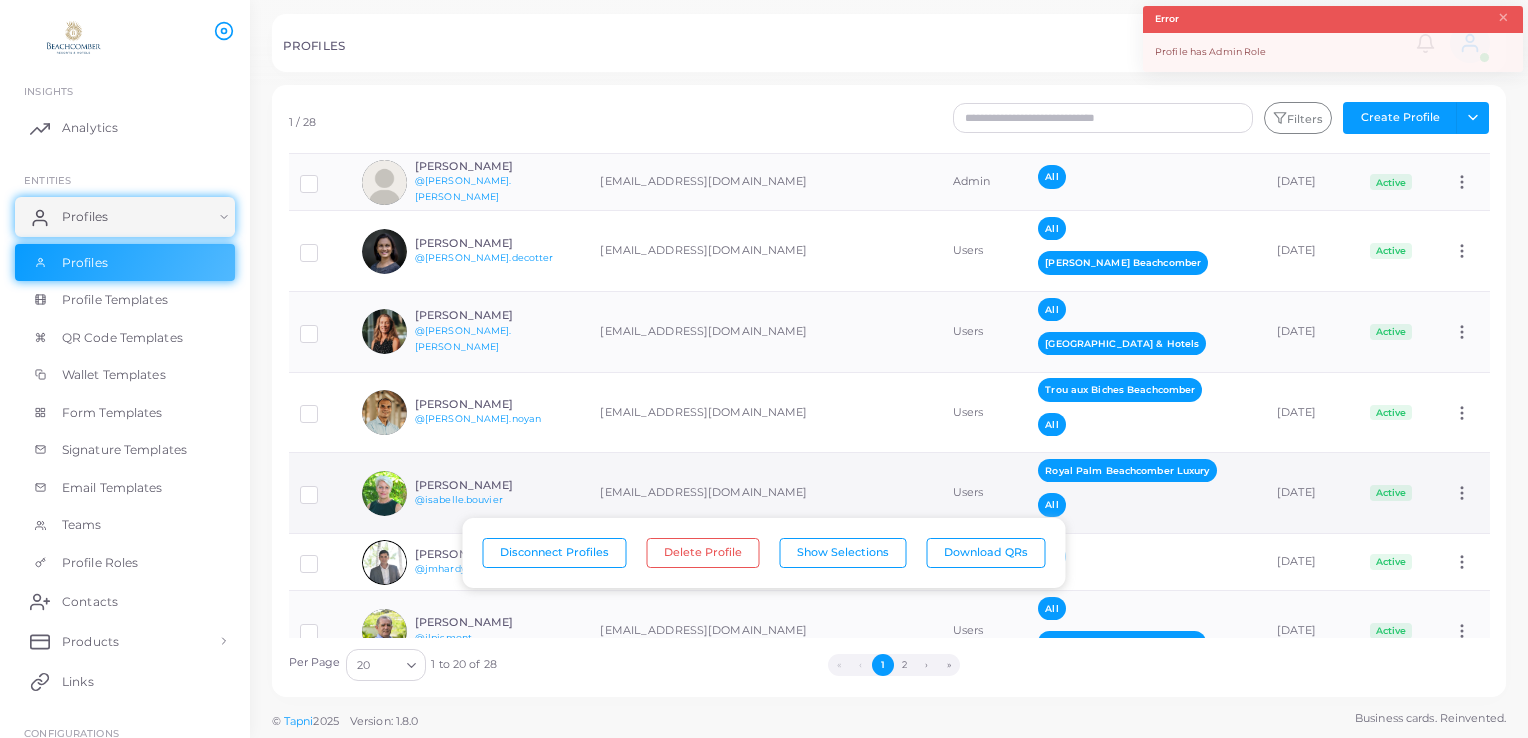 click on "[DATE]" at bounding box center [1312, 493] 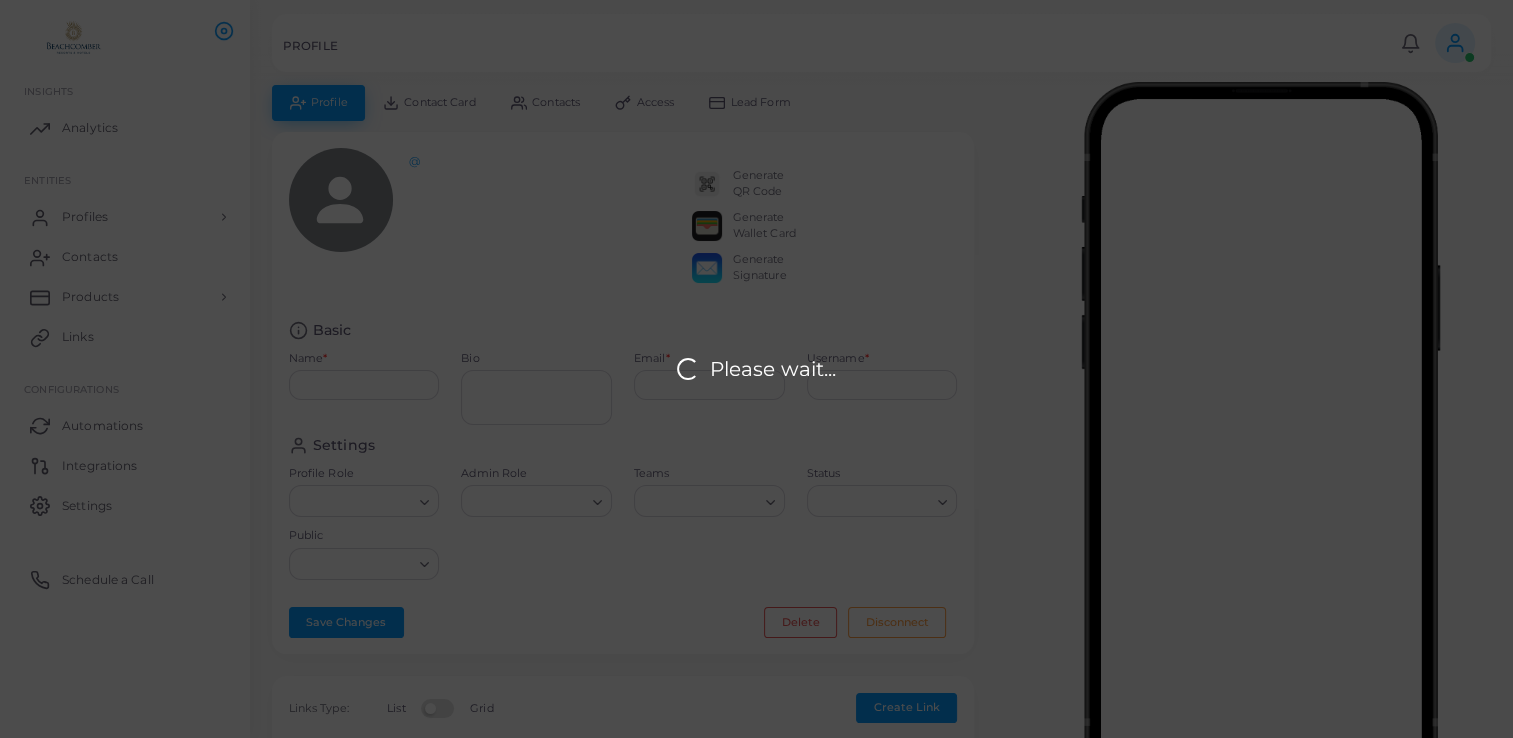 type on "**********" 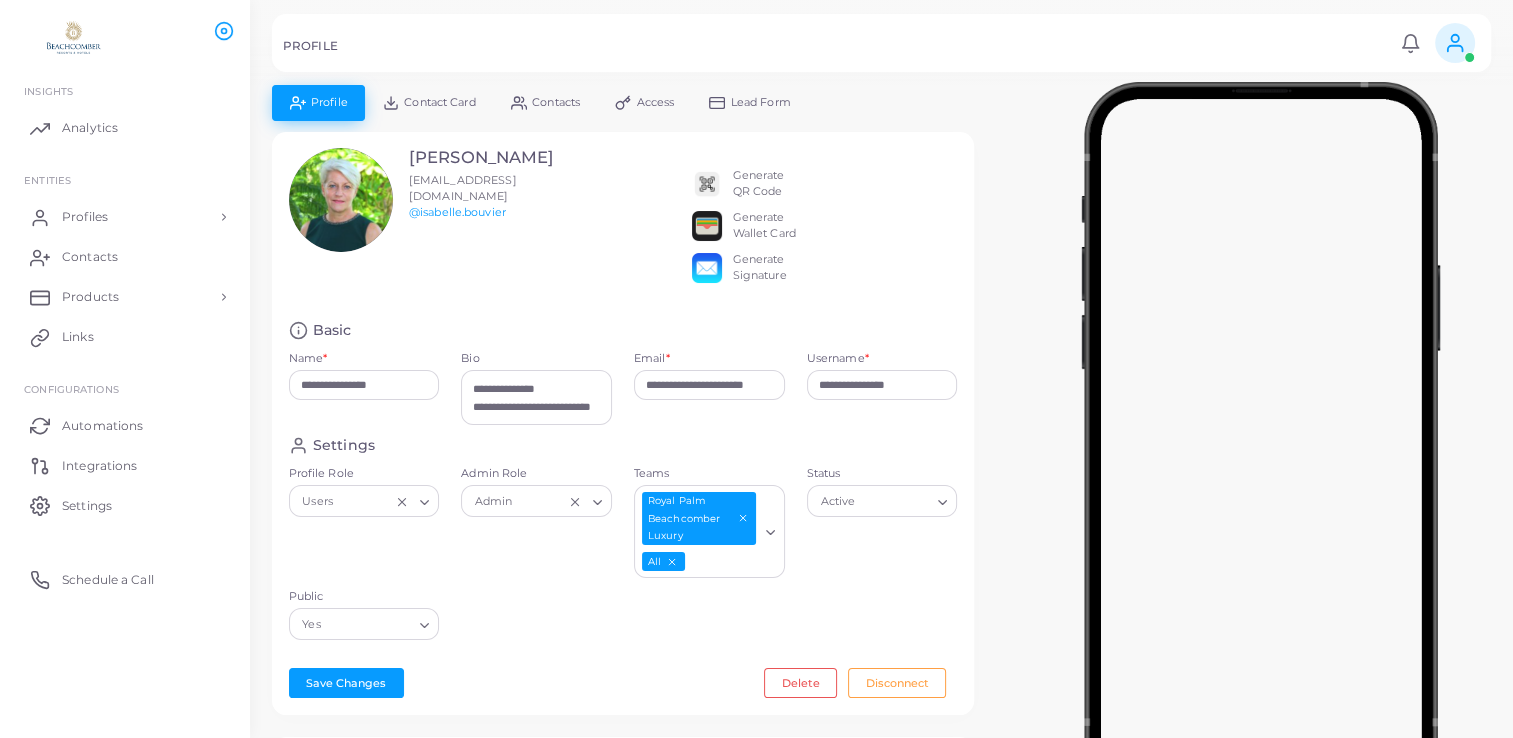 click 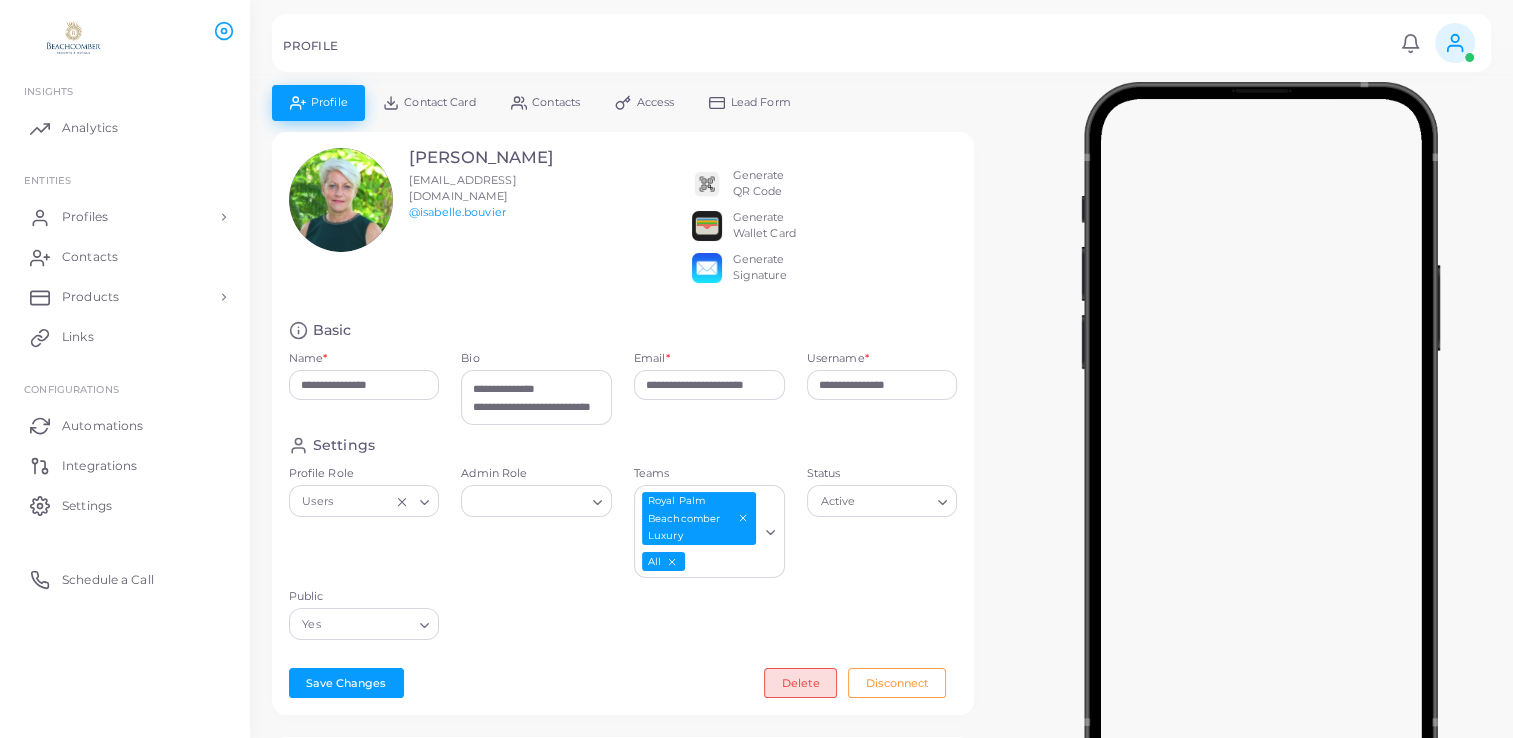 click on "Delete" at bounding box center [800, 683] 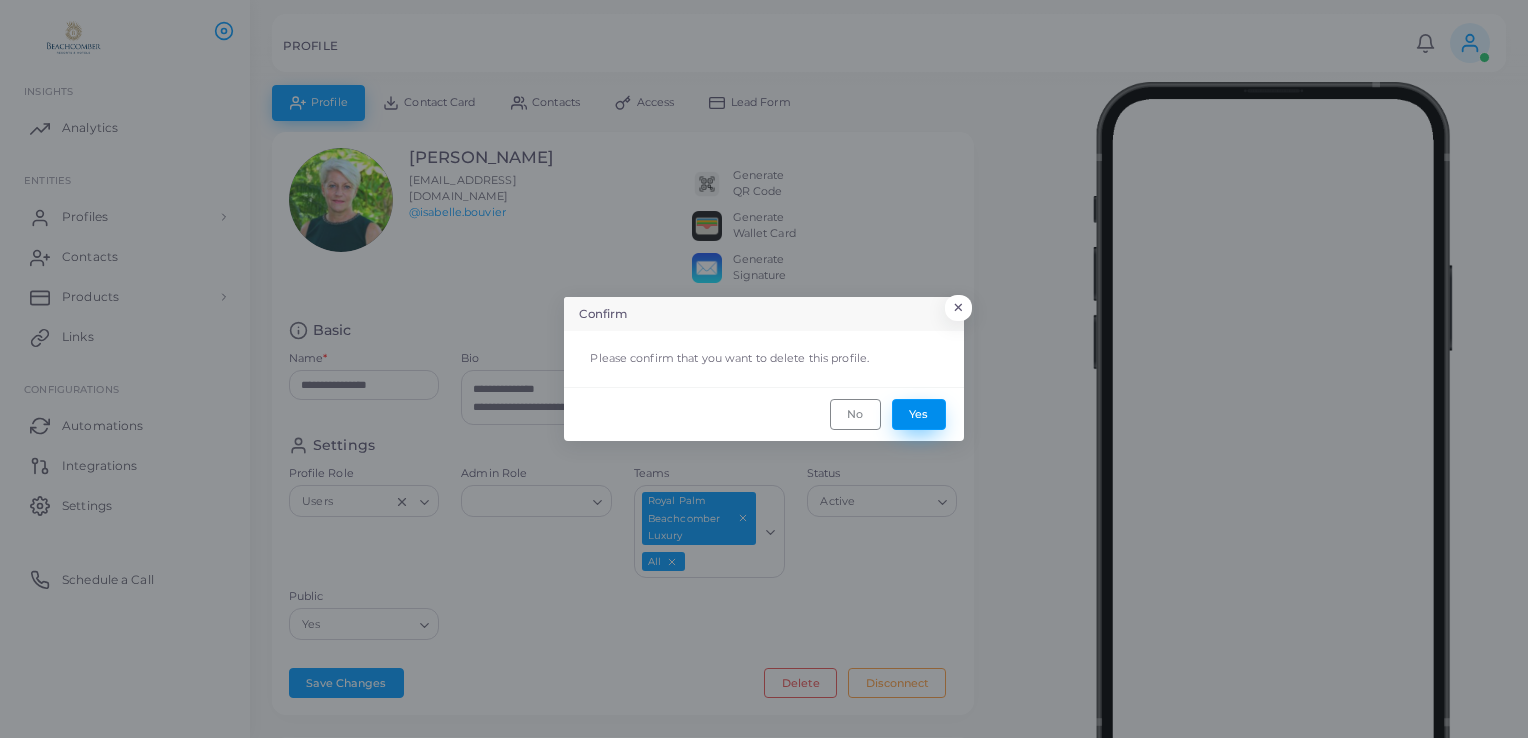click on "Yes" at bounding box center [919, 414] 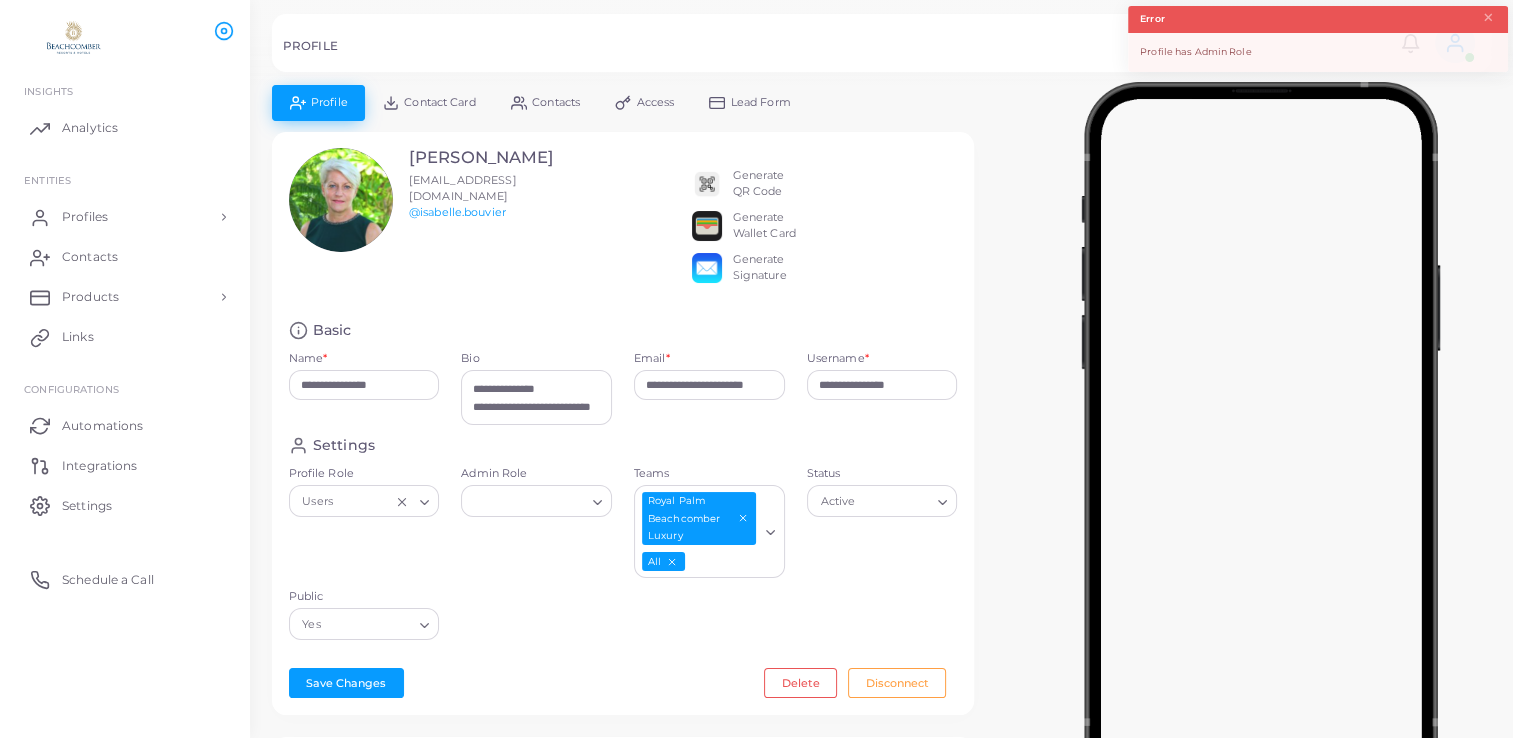 click on "Admin Role           Loading..." at bounding box center (536, 527) 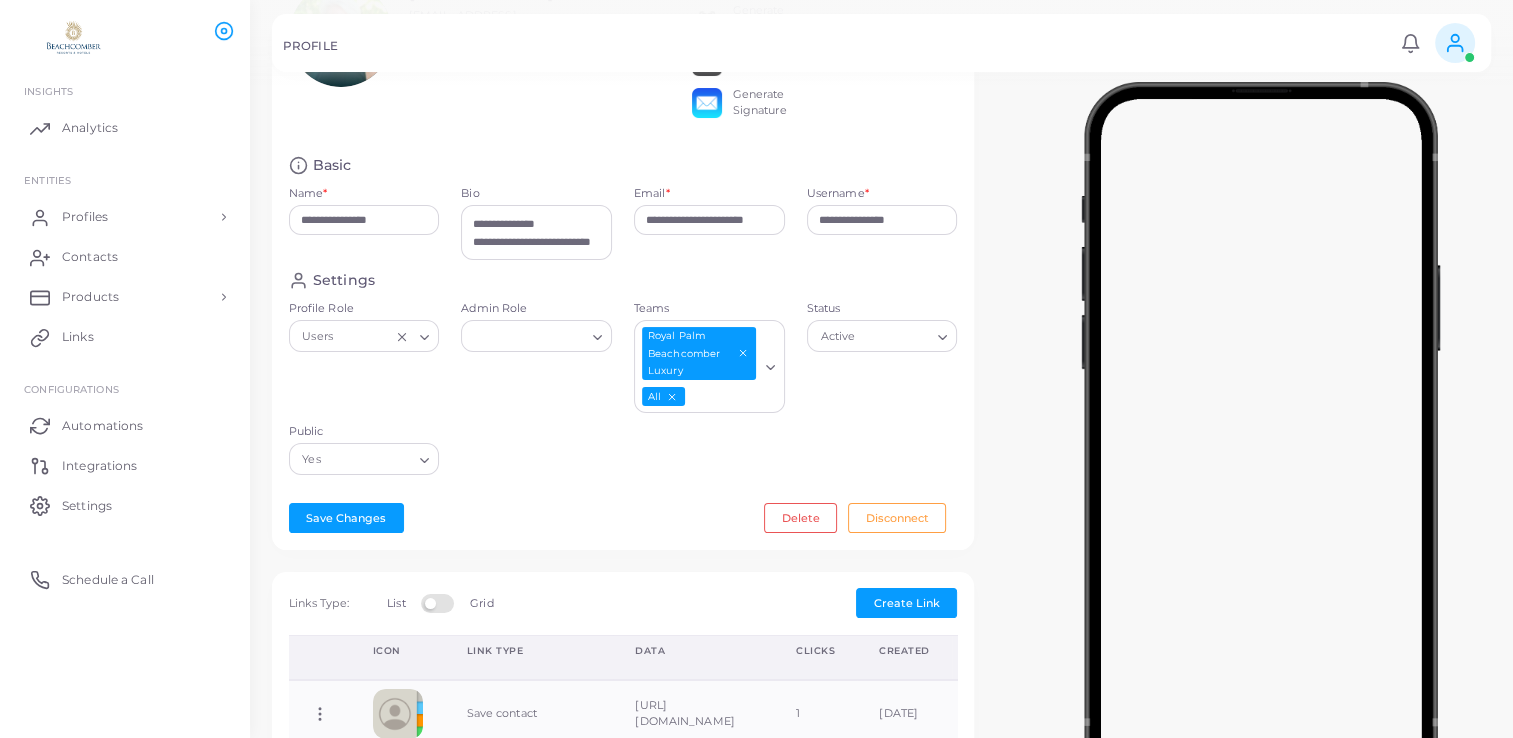 scroll, scrollTop: 200, scrollLeft: 0, axis: vertical 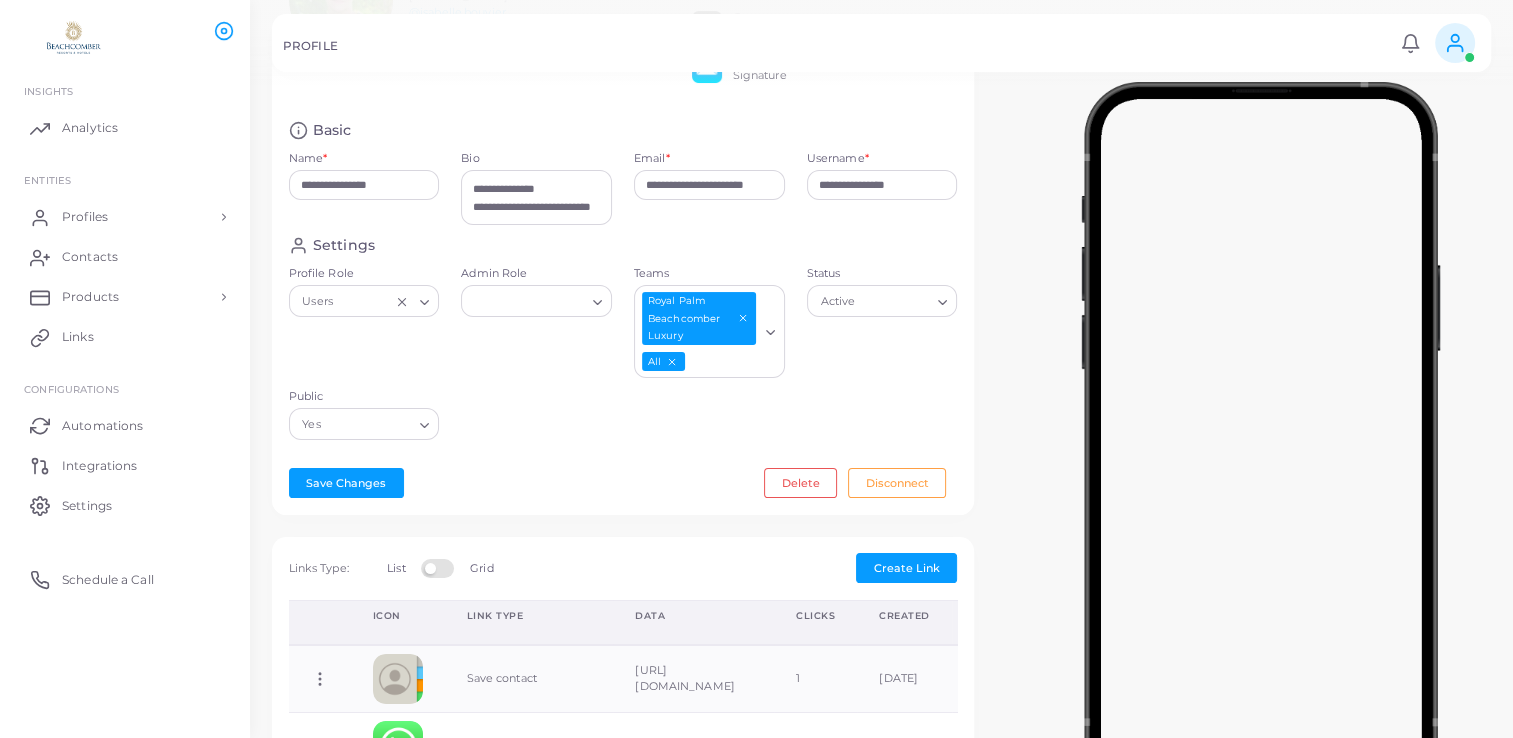 click 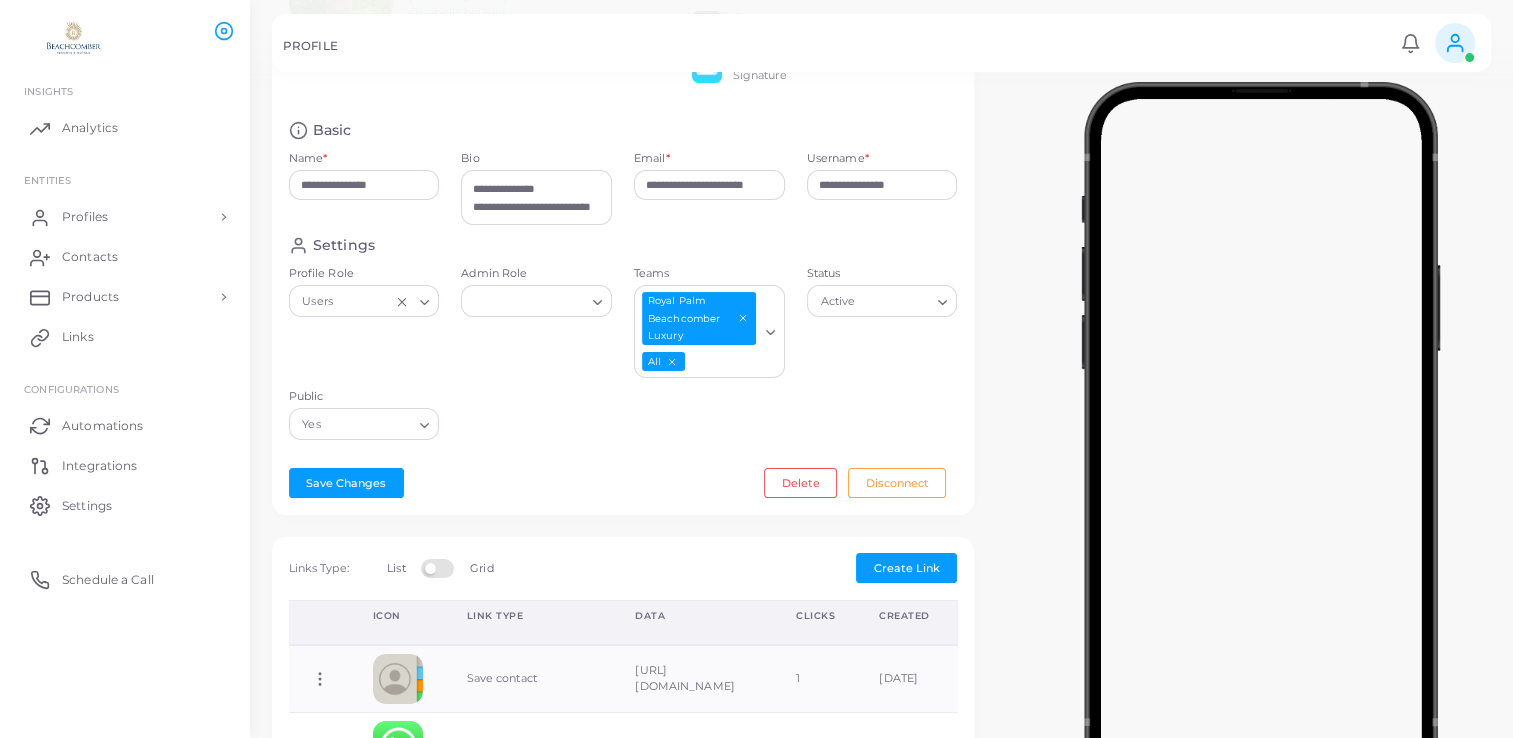 click 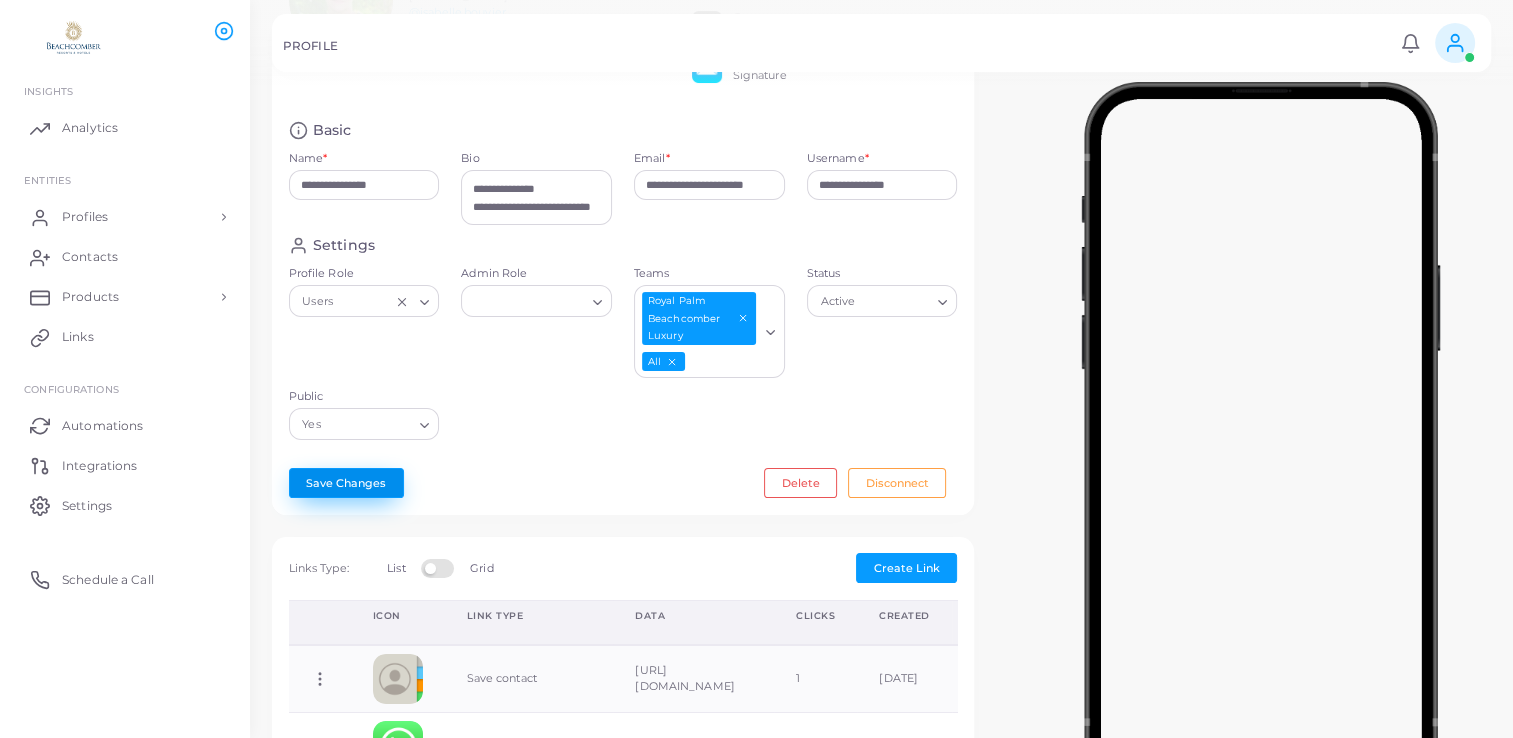 click on "Save Changes" at bounding box center [346, 483] 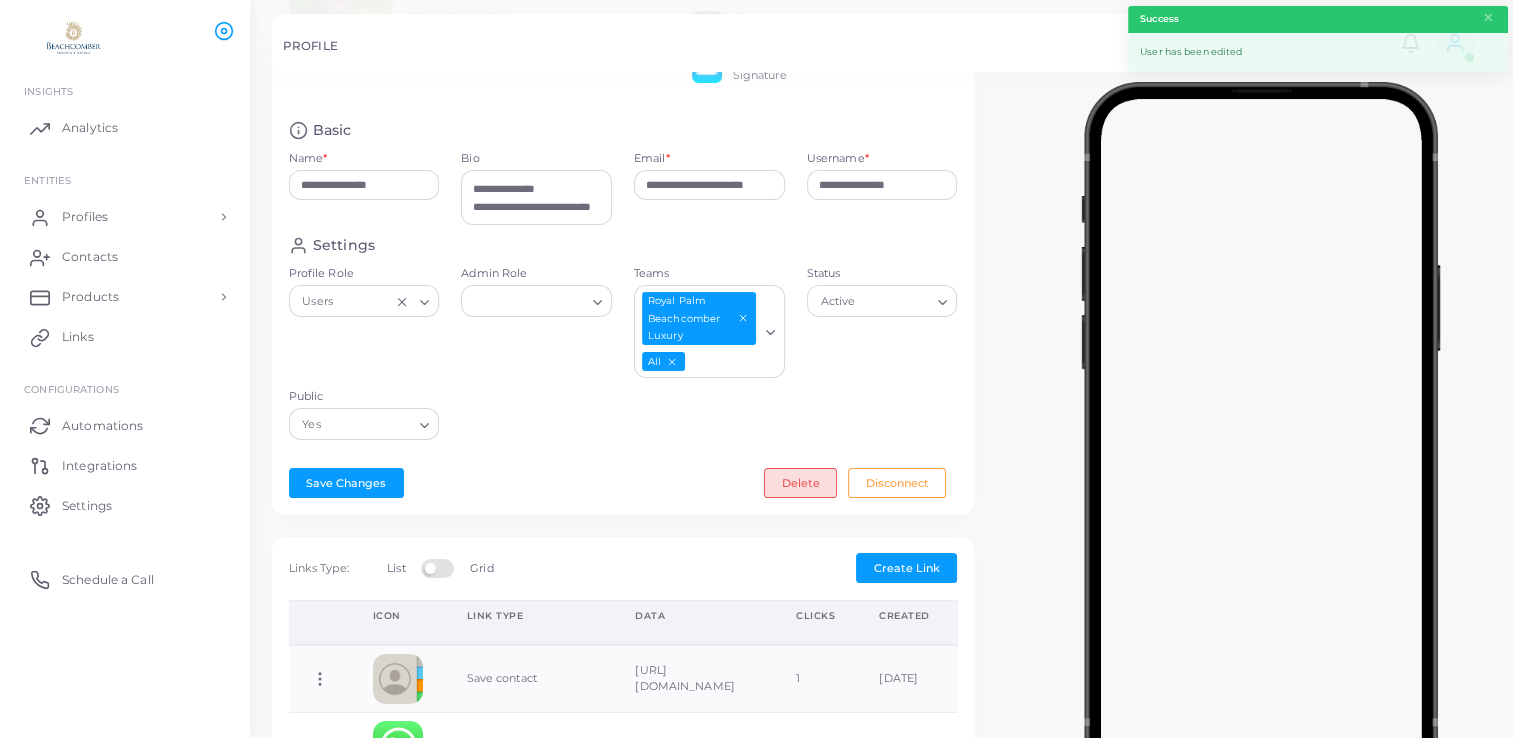 click on "Delete" at bounding box center [800, 483] 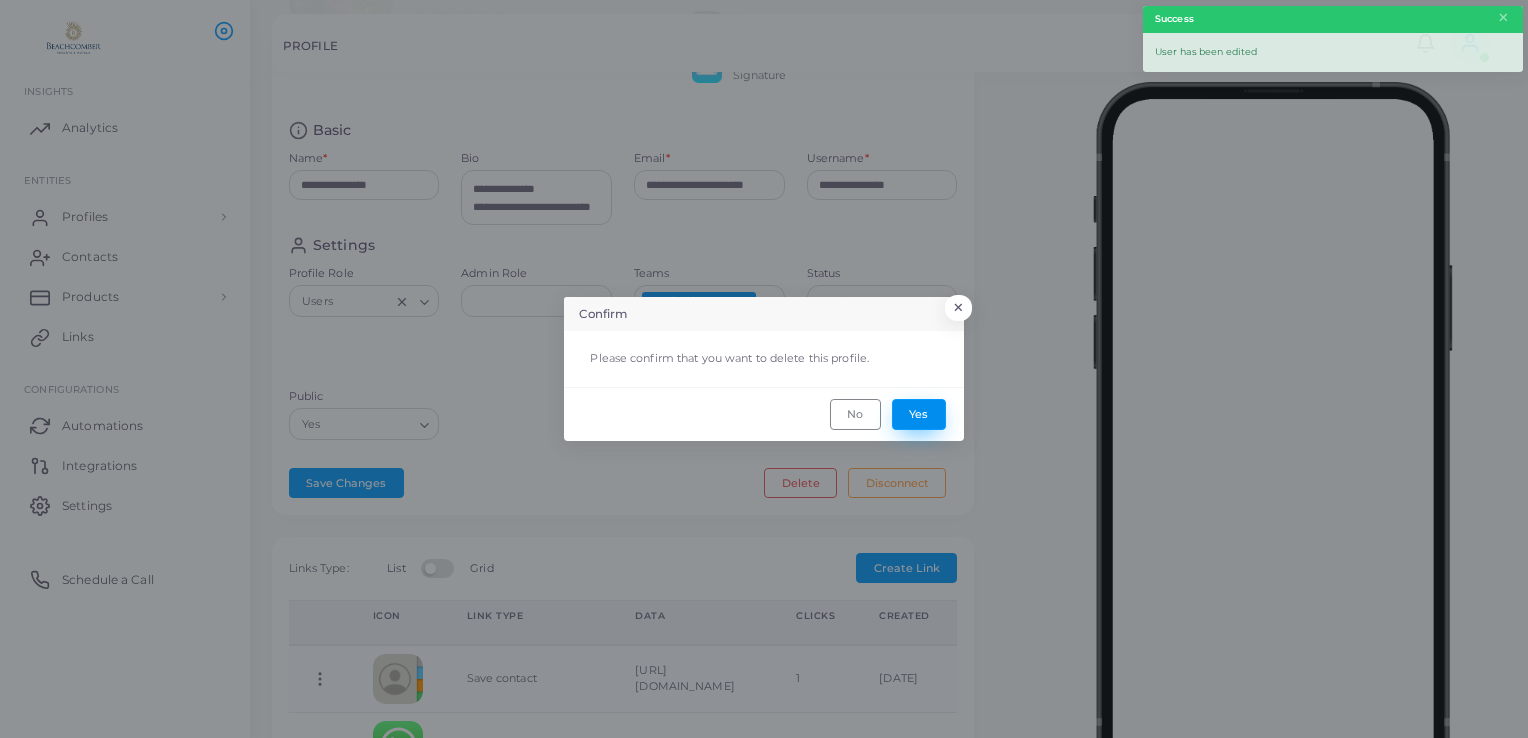 click on "Yes" at bounding box center (919, 414) 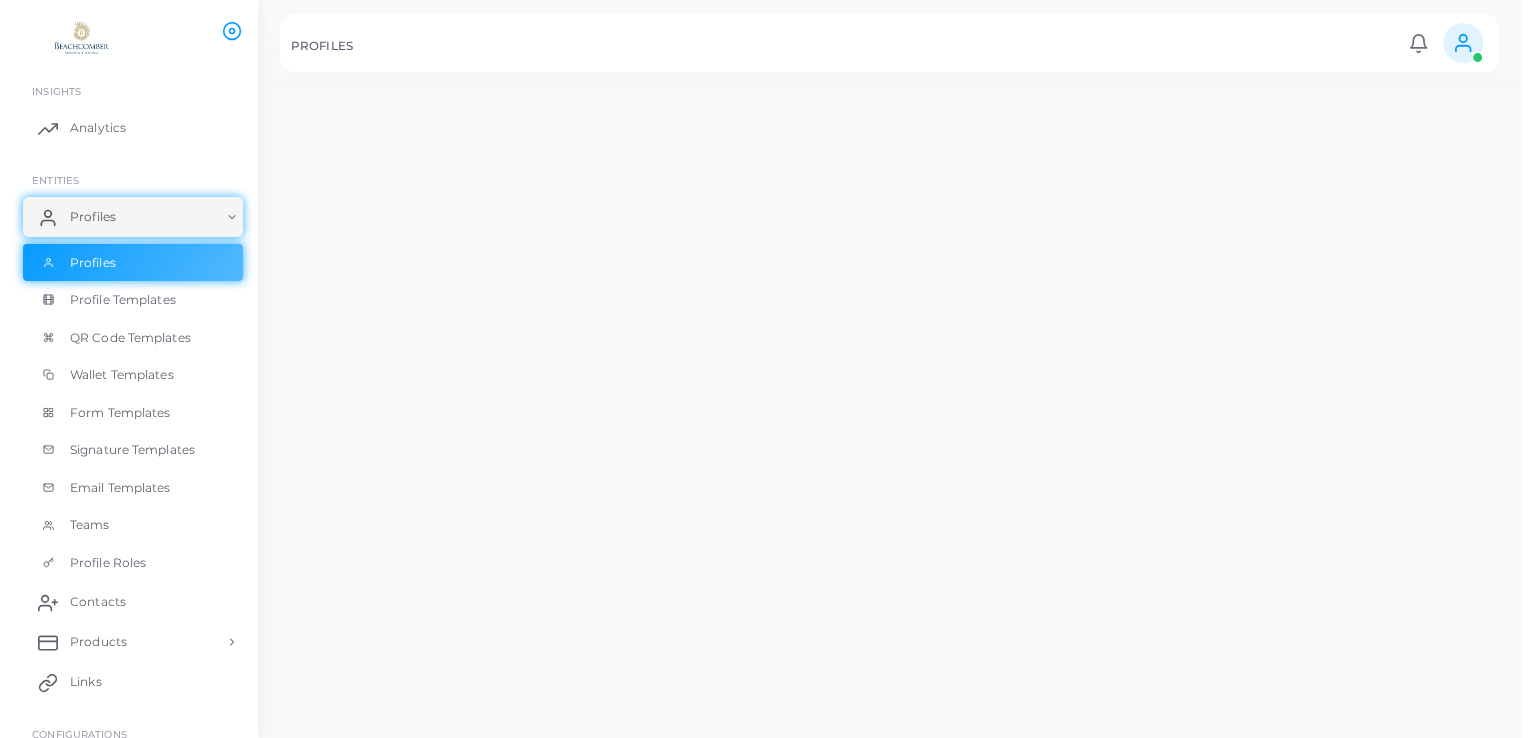 scroll, scrollTop: 0, scrollLeft: 0, axis: both 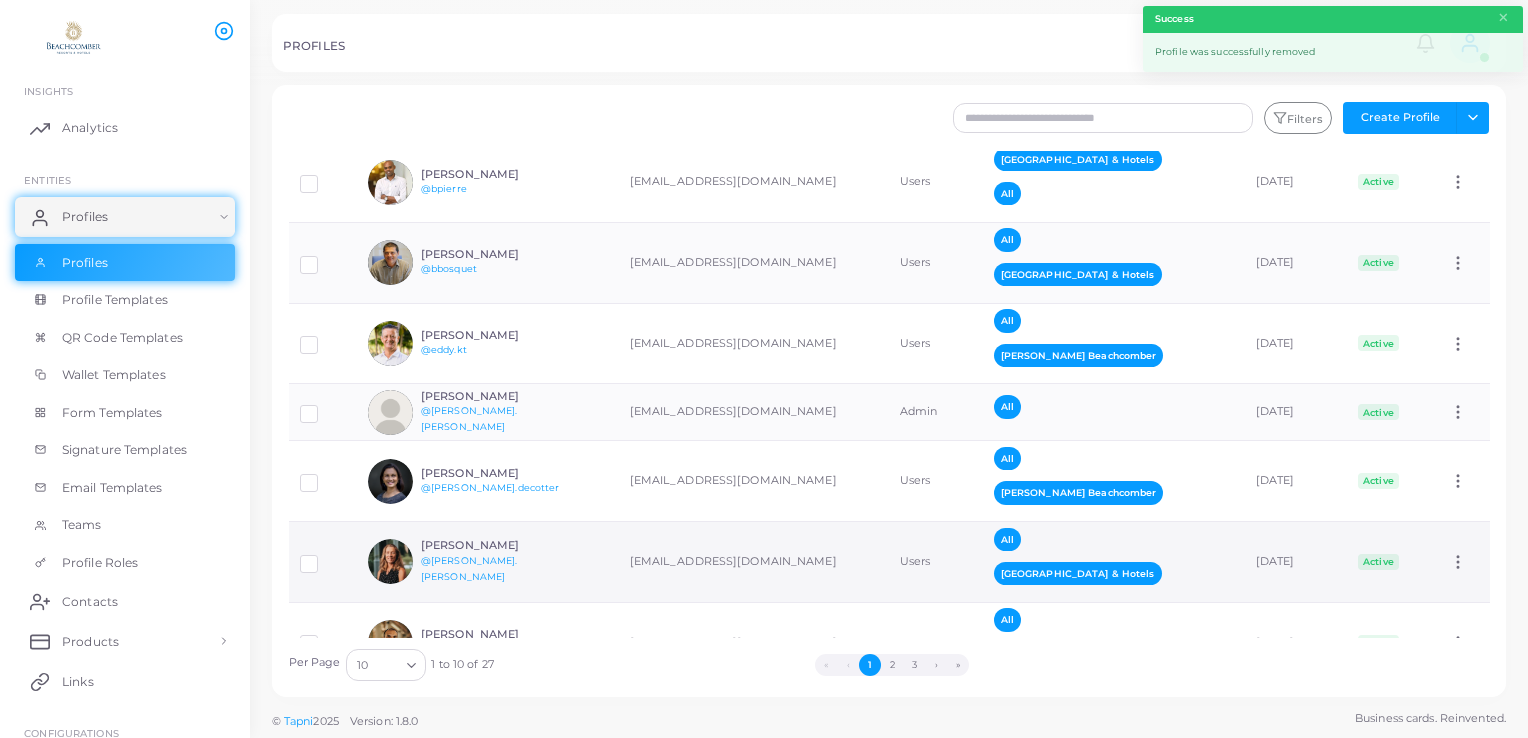 click on "[PERSON_NAME]" at bounding box center (494, 545) 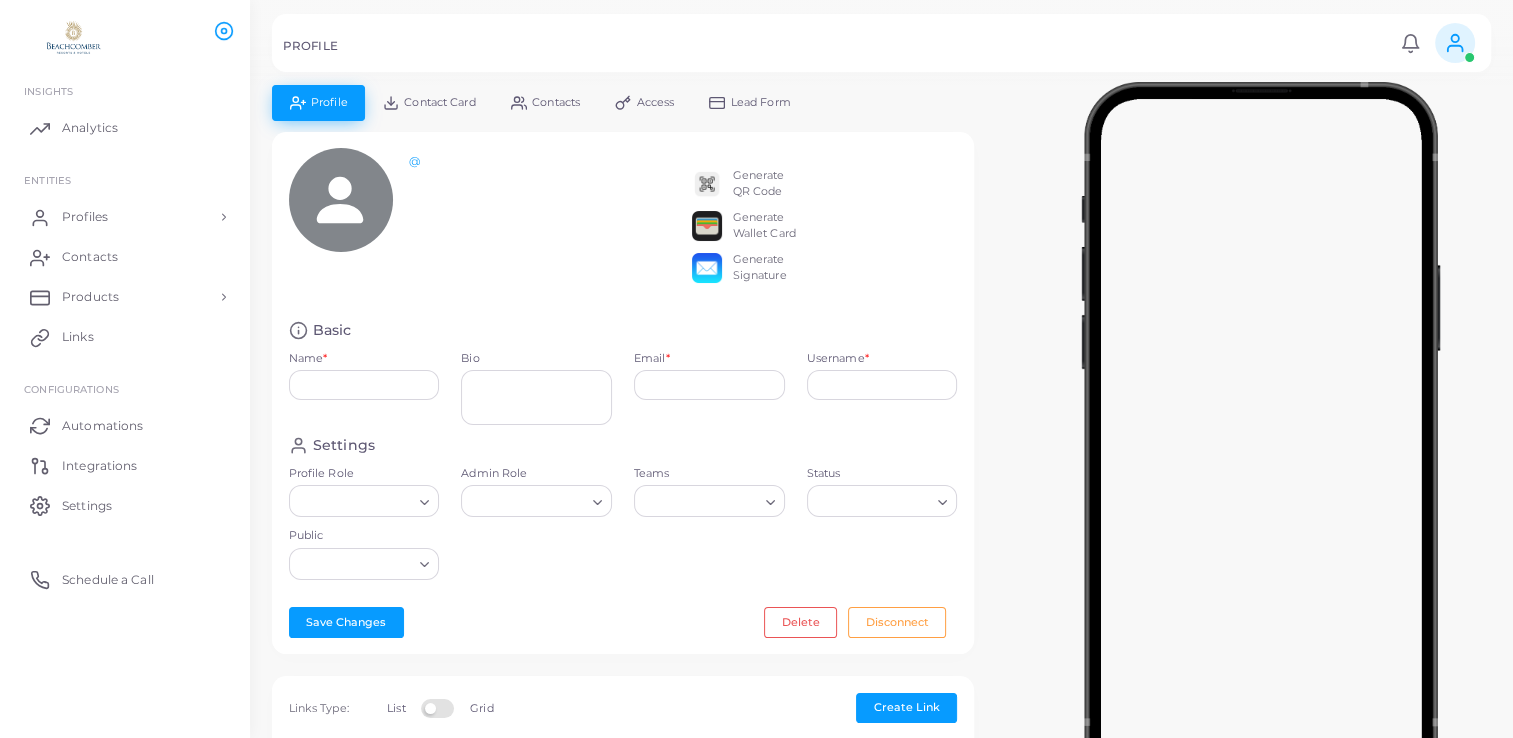 type on "**********" 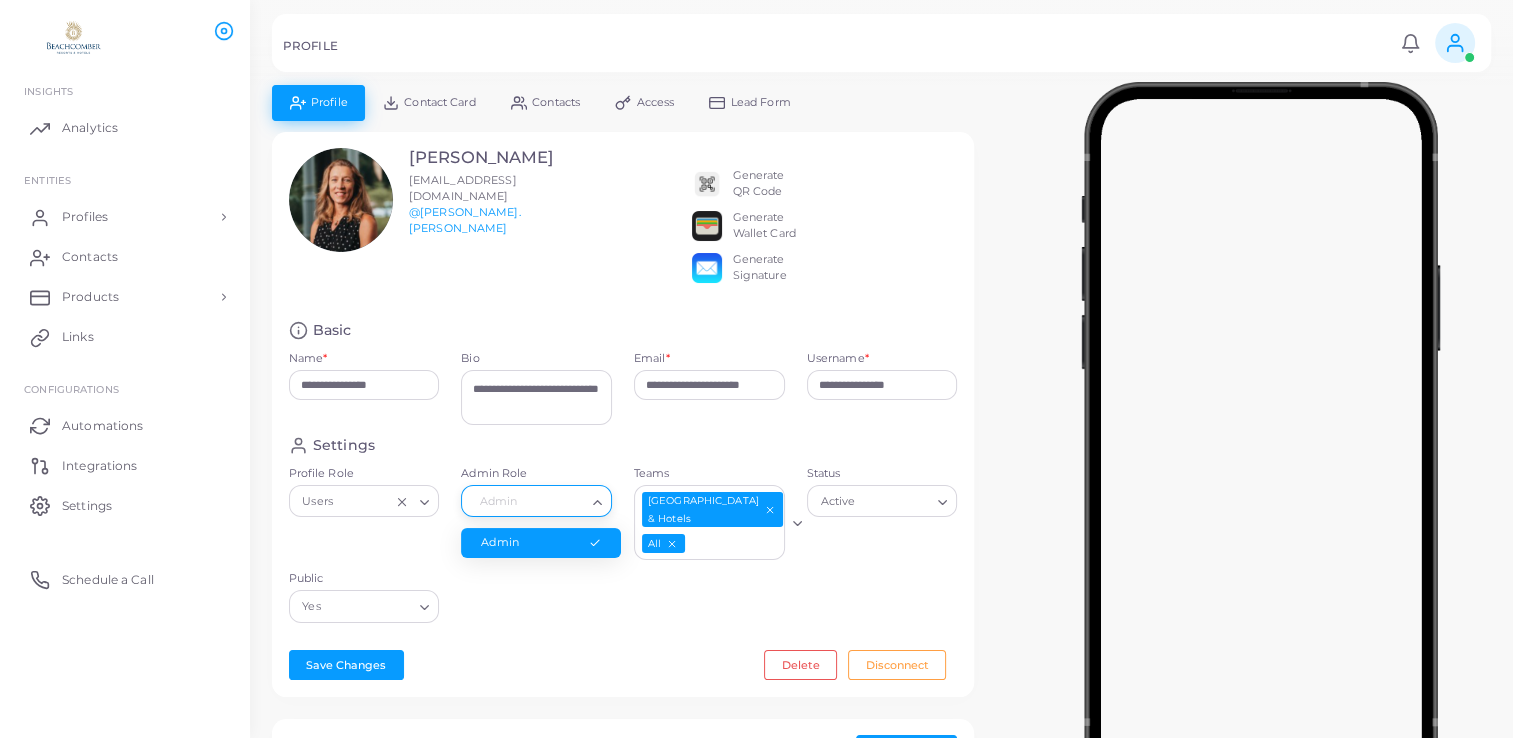 click on "Loading..." at bounding box center (599, 500) 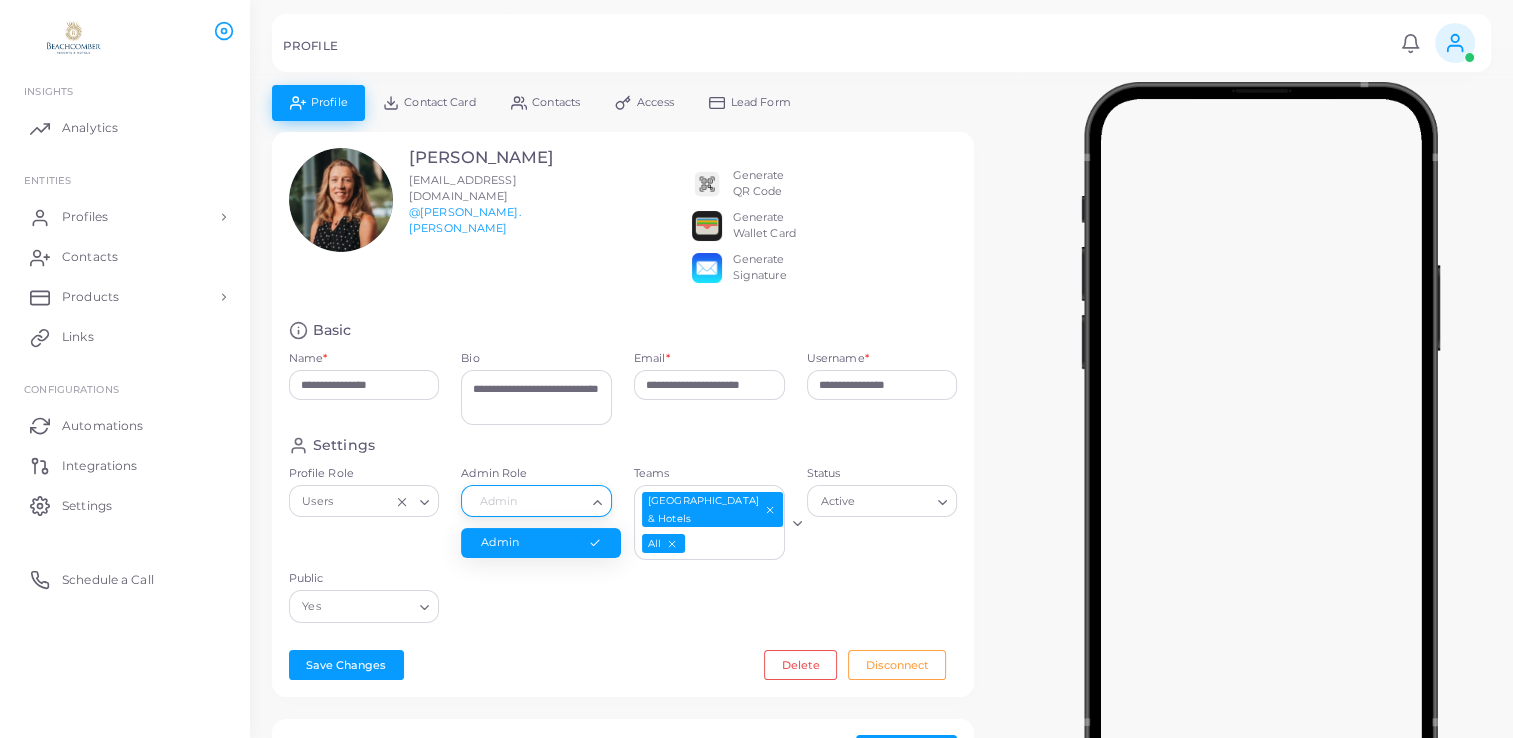click on "Settings  Profile Role
Users
Loading...     Admin Role
Admin
Loading...
Admin
Teams
Beachcomber Resorts & Hotels
All
Loading...     Status
Active
Loading...     Public
Yes
Loading..." at bounding box center [623, 535] 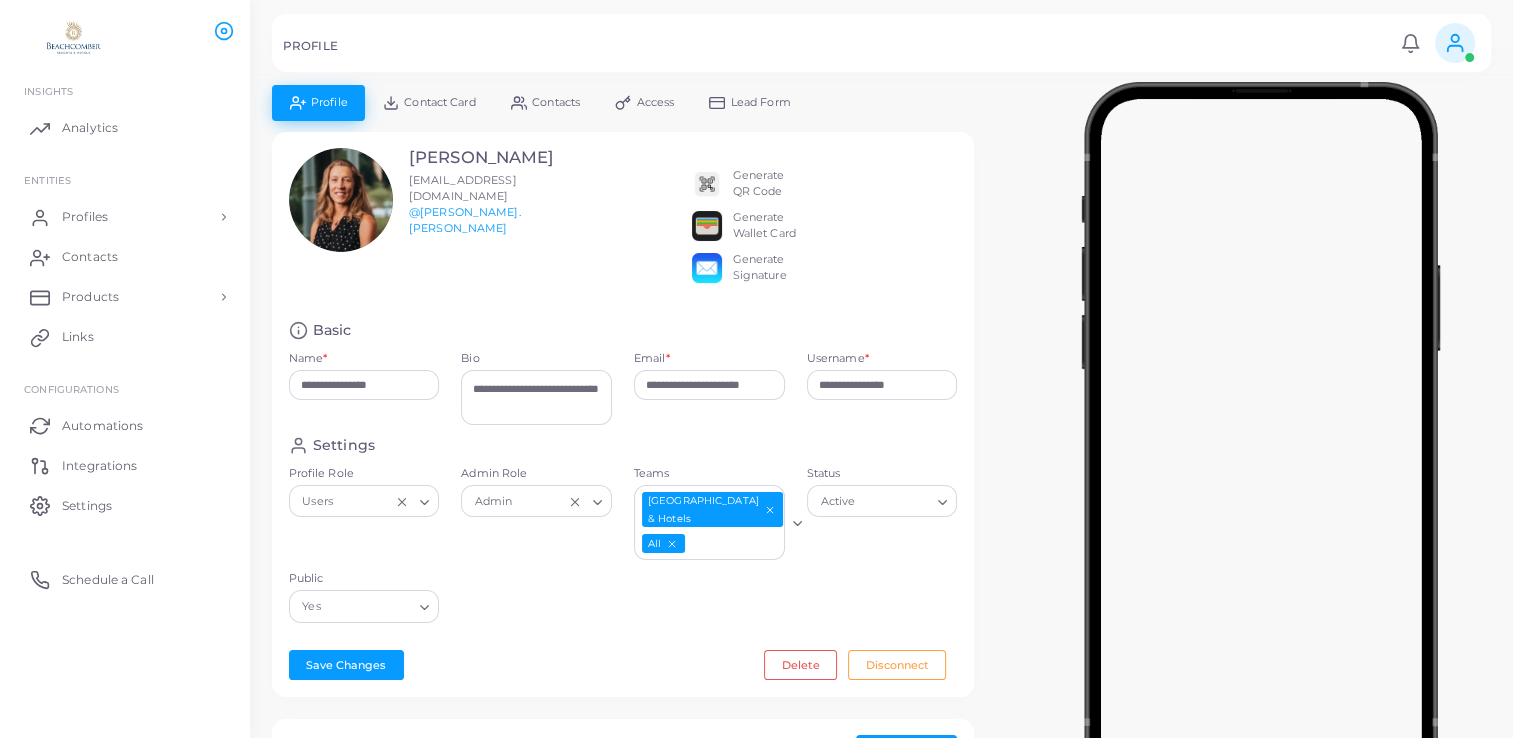 click 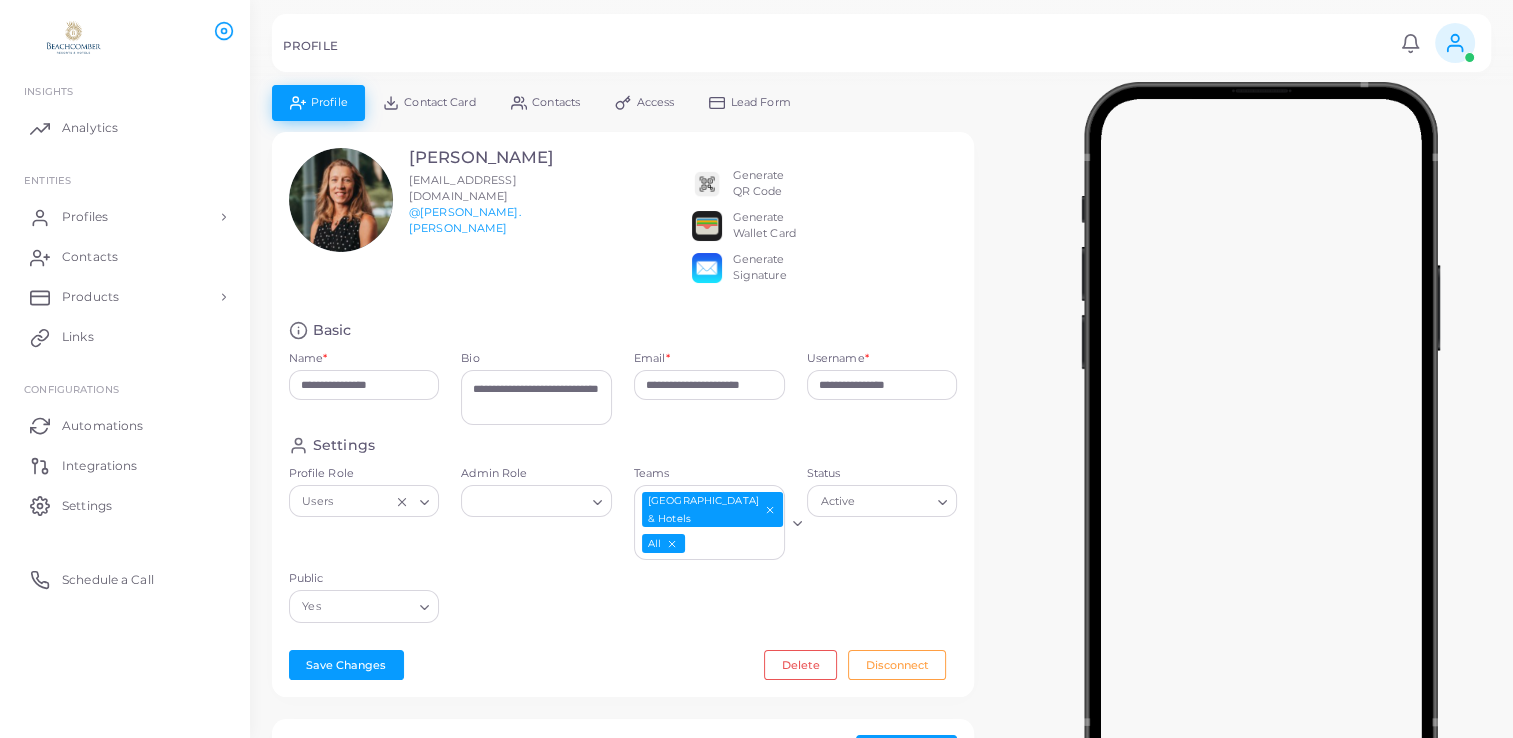 click on "Admin Role           Loading..." at bounding box center (536, 518) 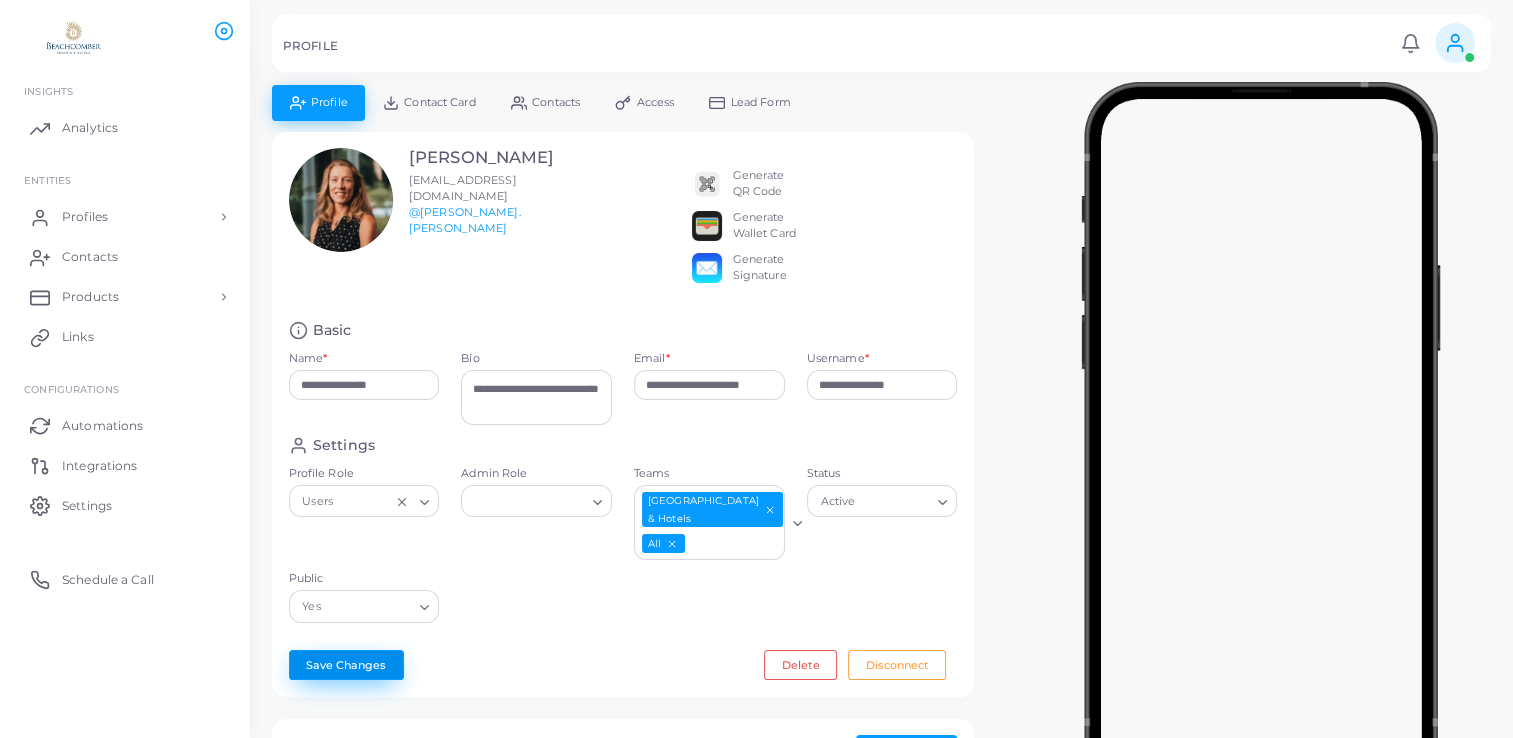 click on "Save Changes" at bounding box center [346, 665] 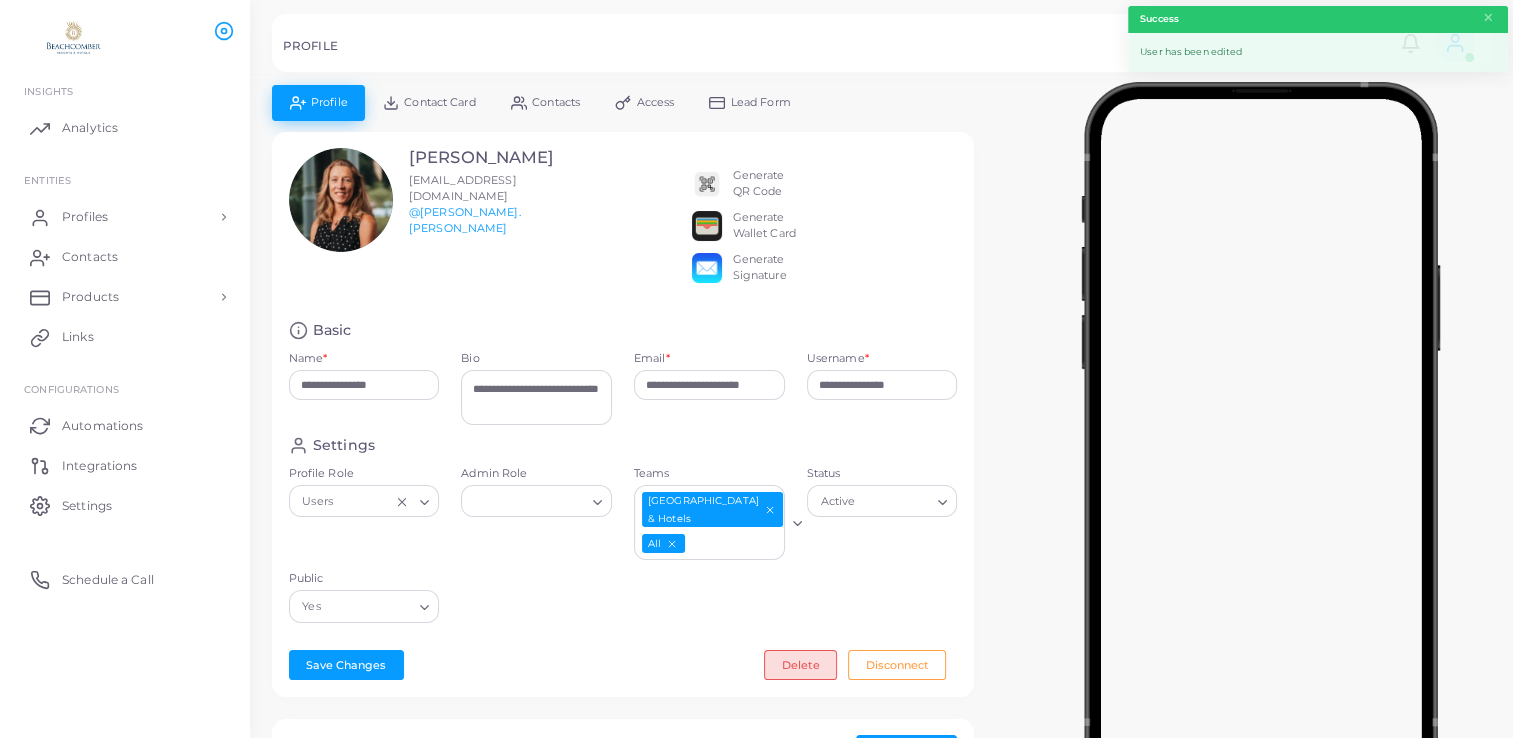 click on "Delete" at bounding box center [800, 665] 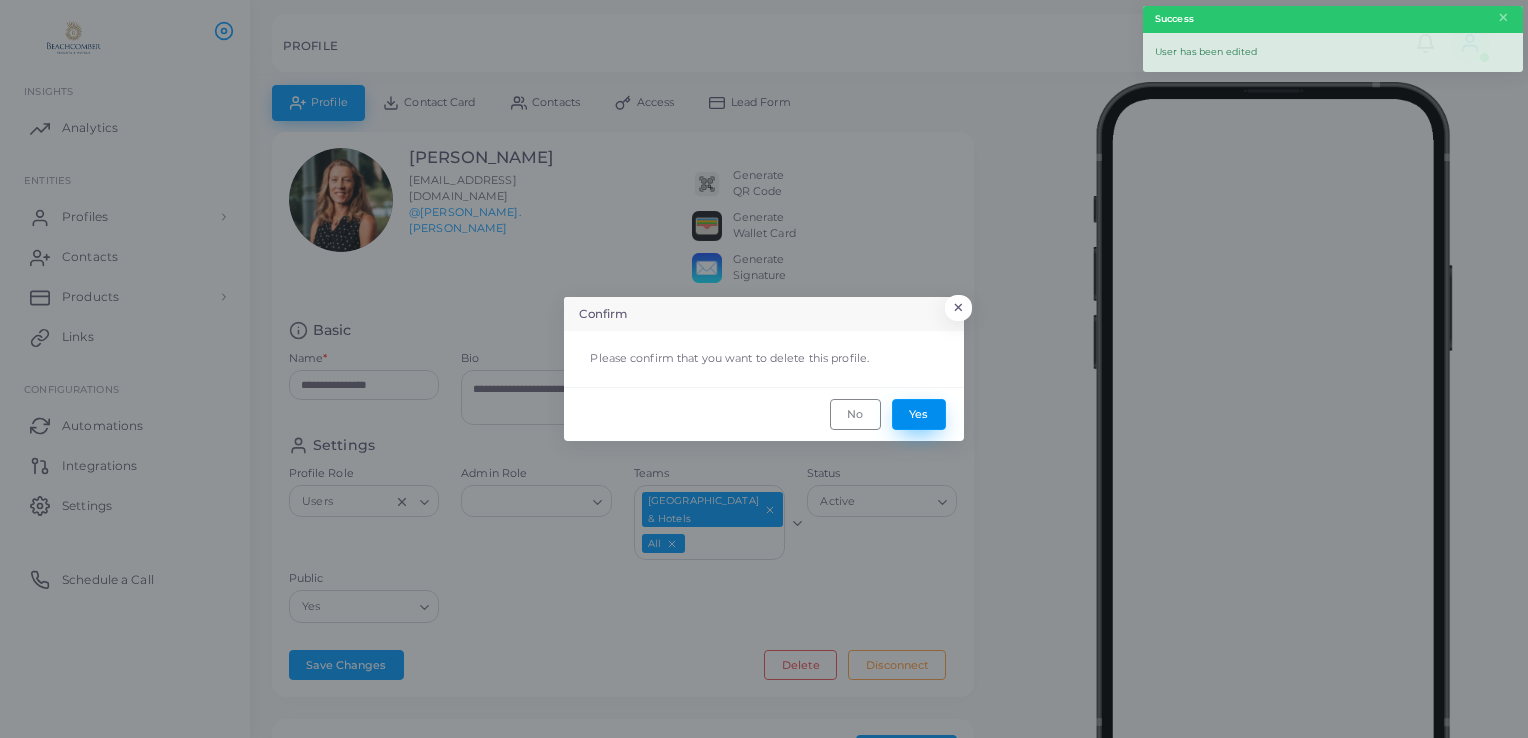 click on "Yes" at bounding box center [919, 414] 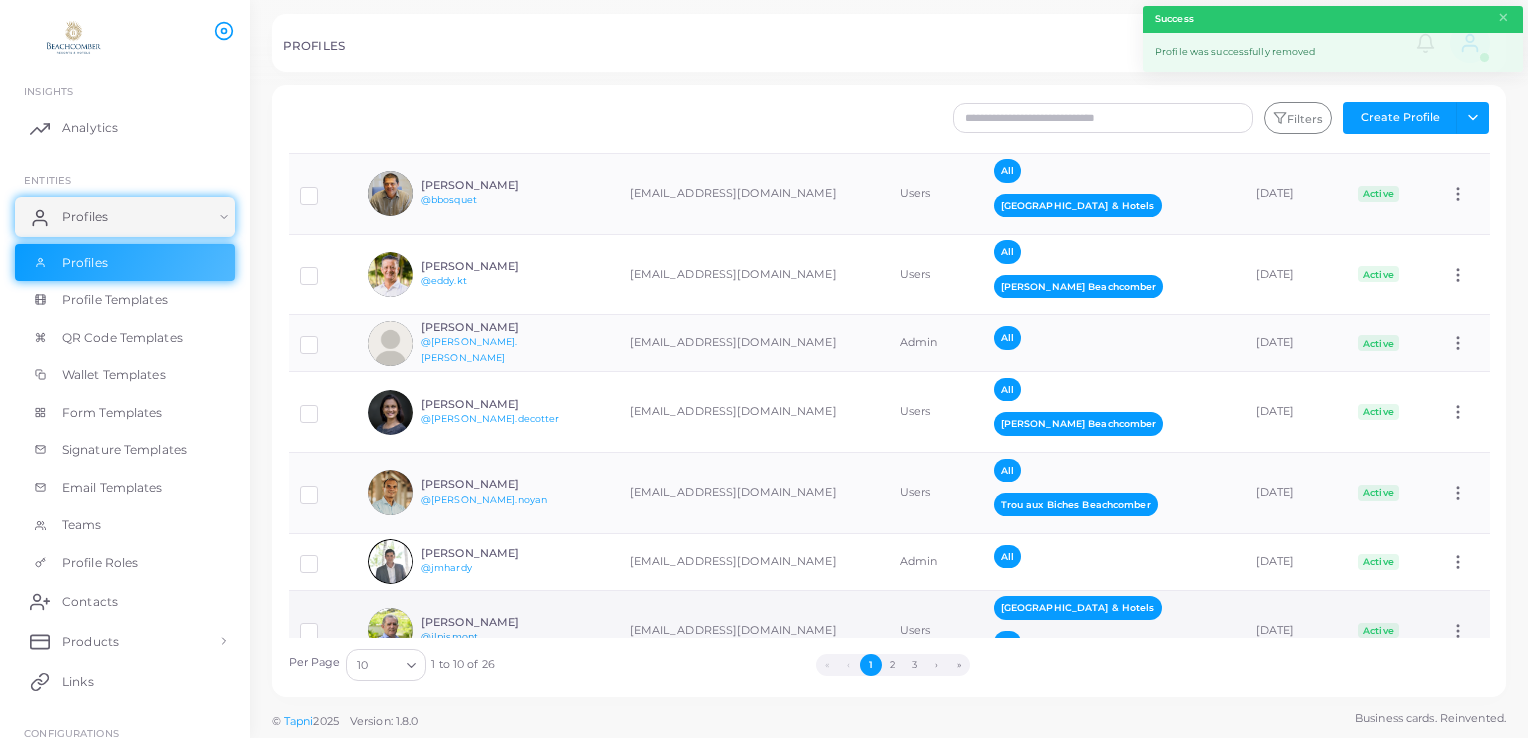 scroll, scrollTop: 244, scrollLeft: 0, axis: vertical 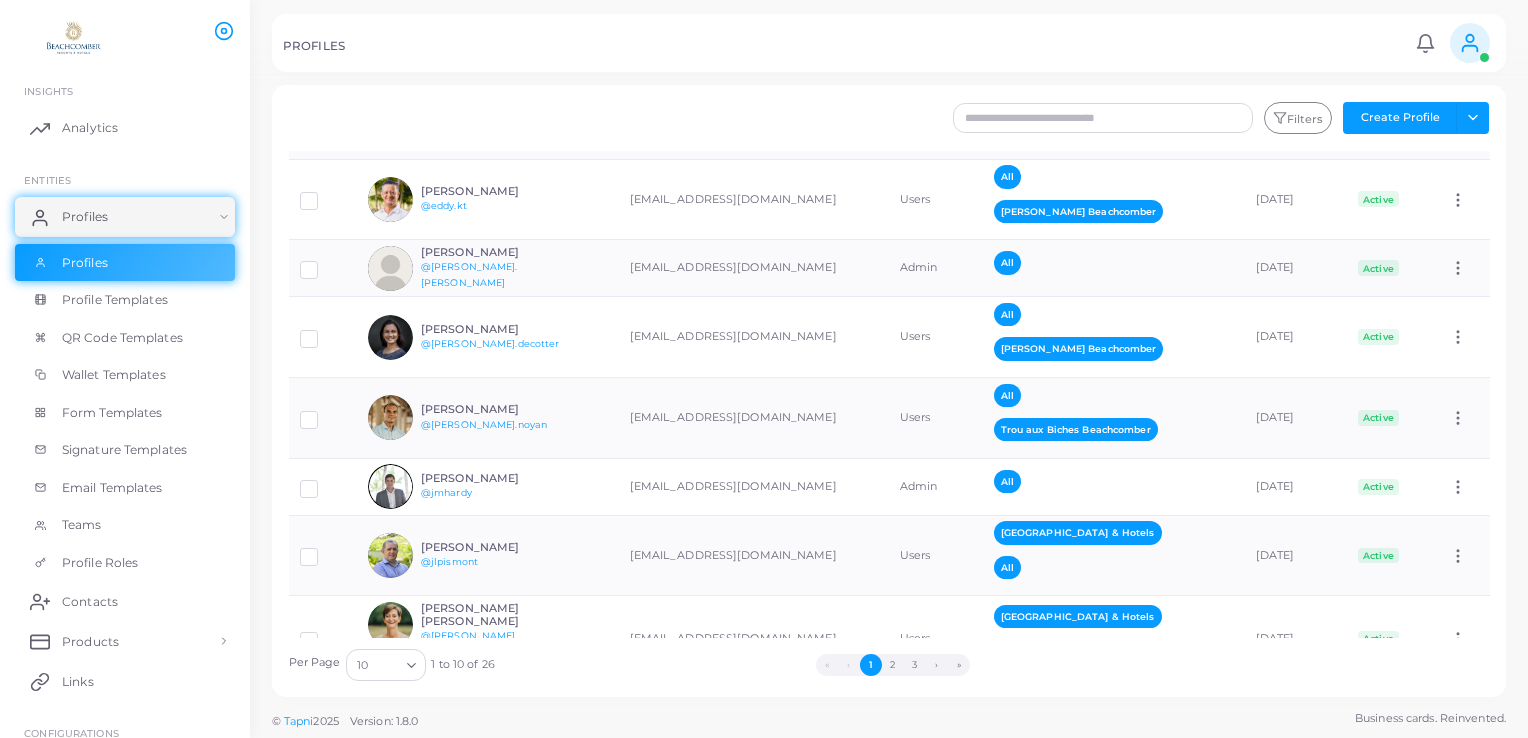 click 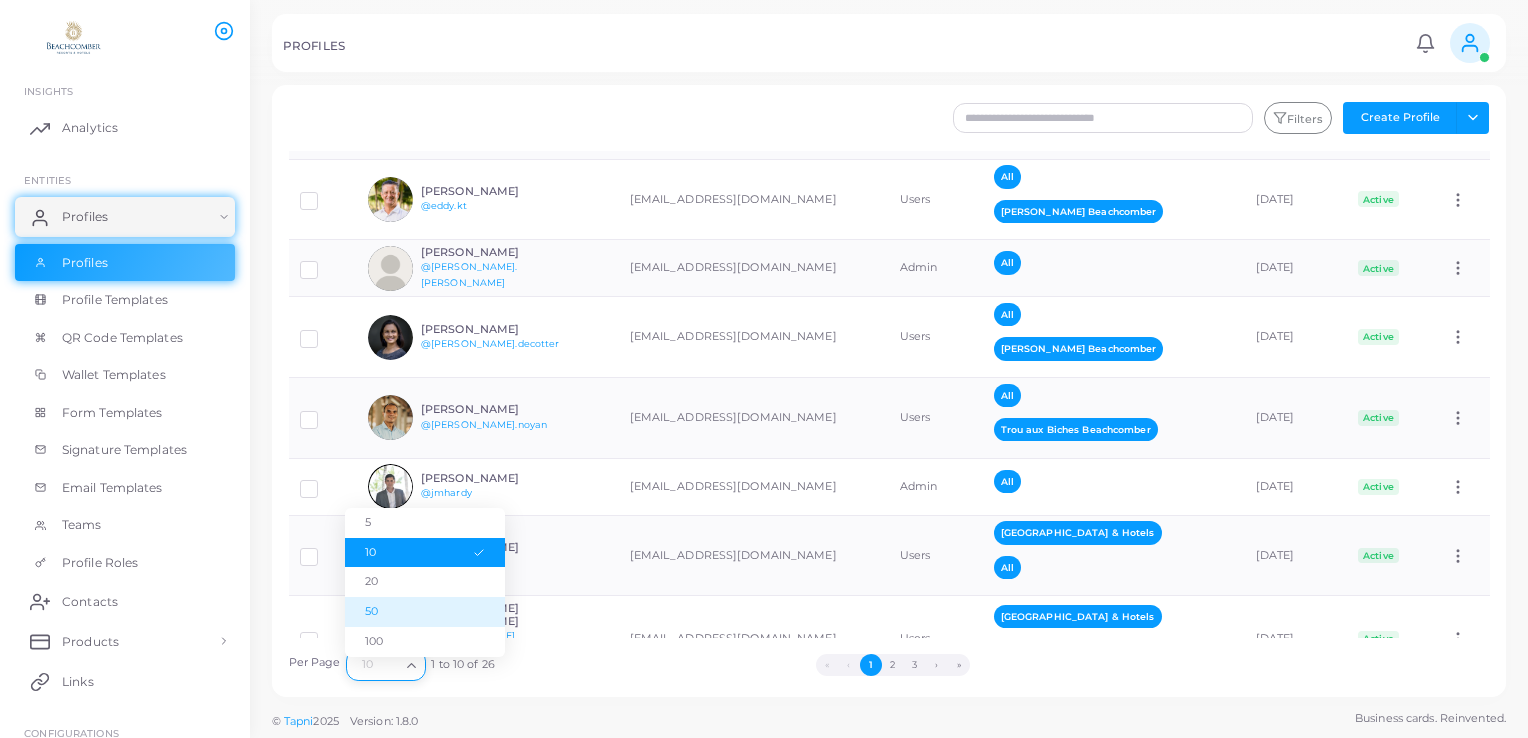 click on "50" at bounding box center (425, 612) 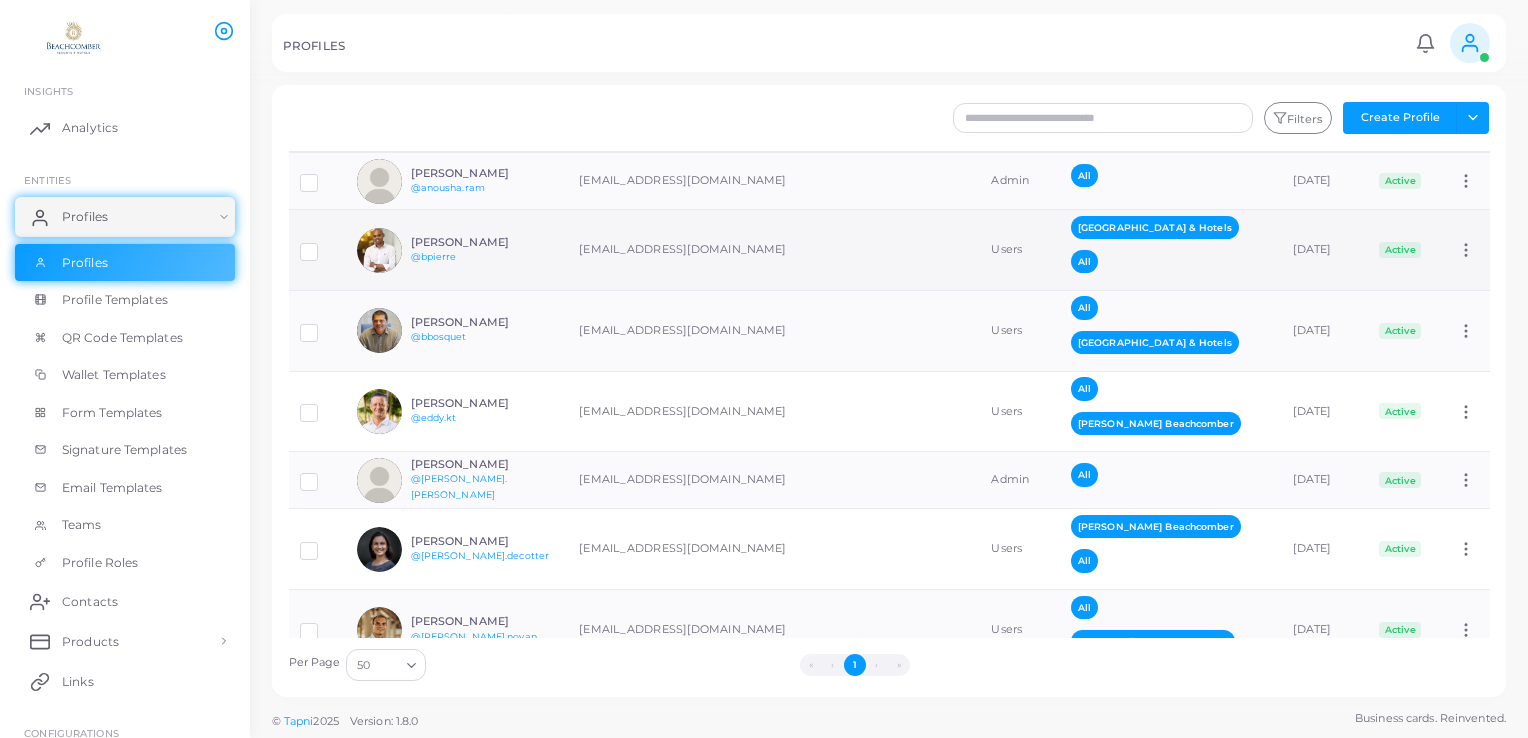 scroll, scrollTop: 0, scrollLeft: 0, axis: both 